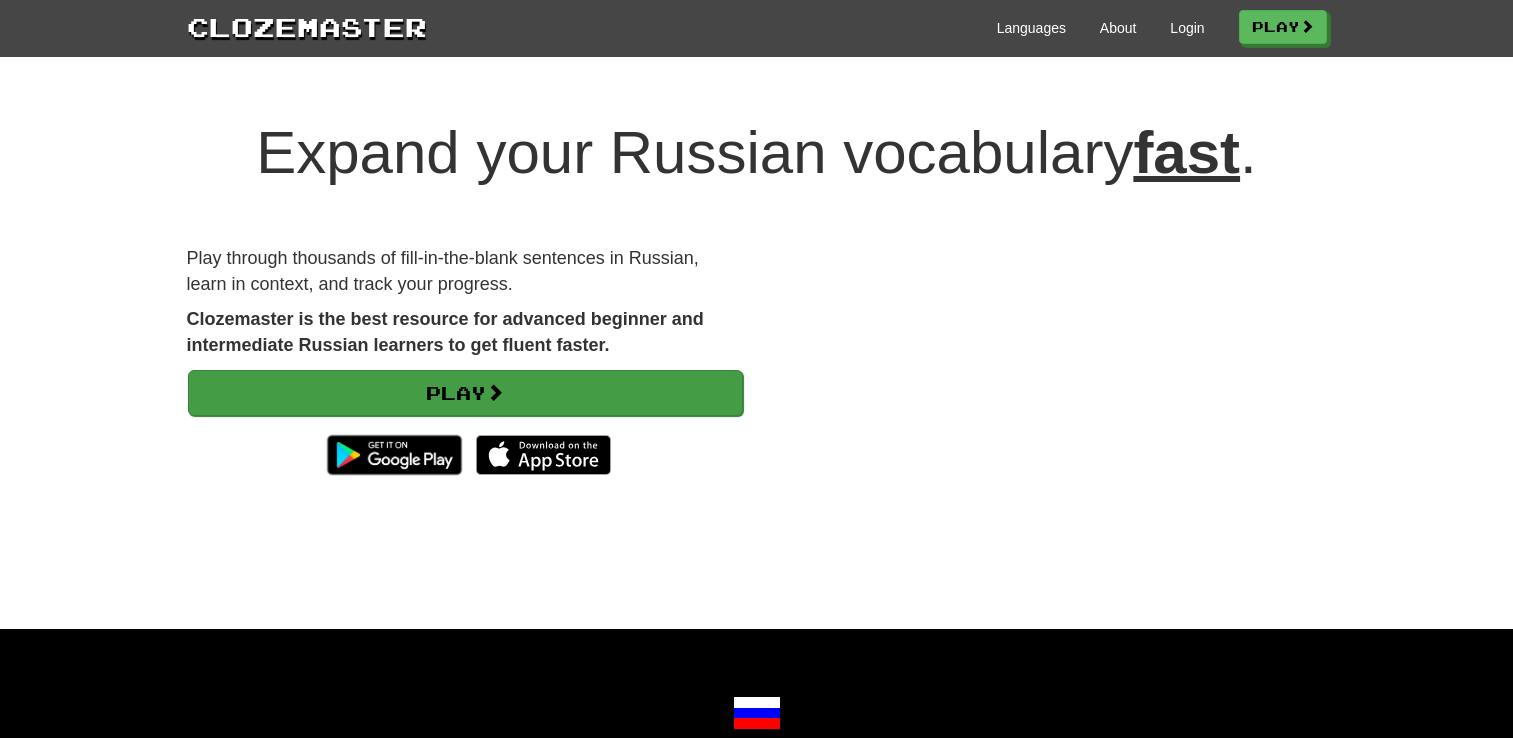 scroll, scrollTop: 0, scrollLeft: 0, axis: both 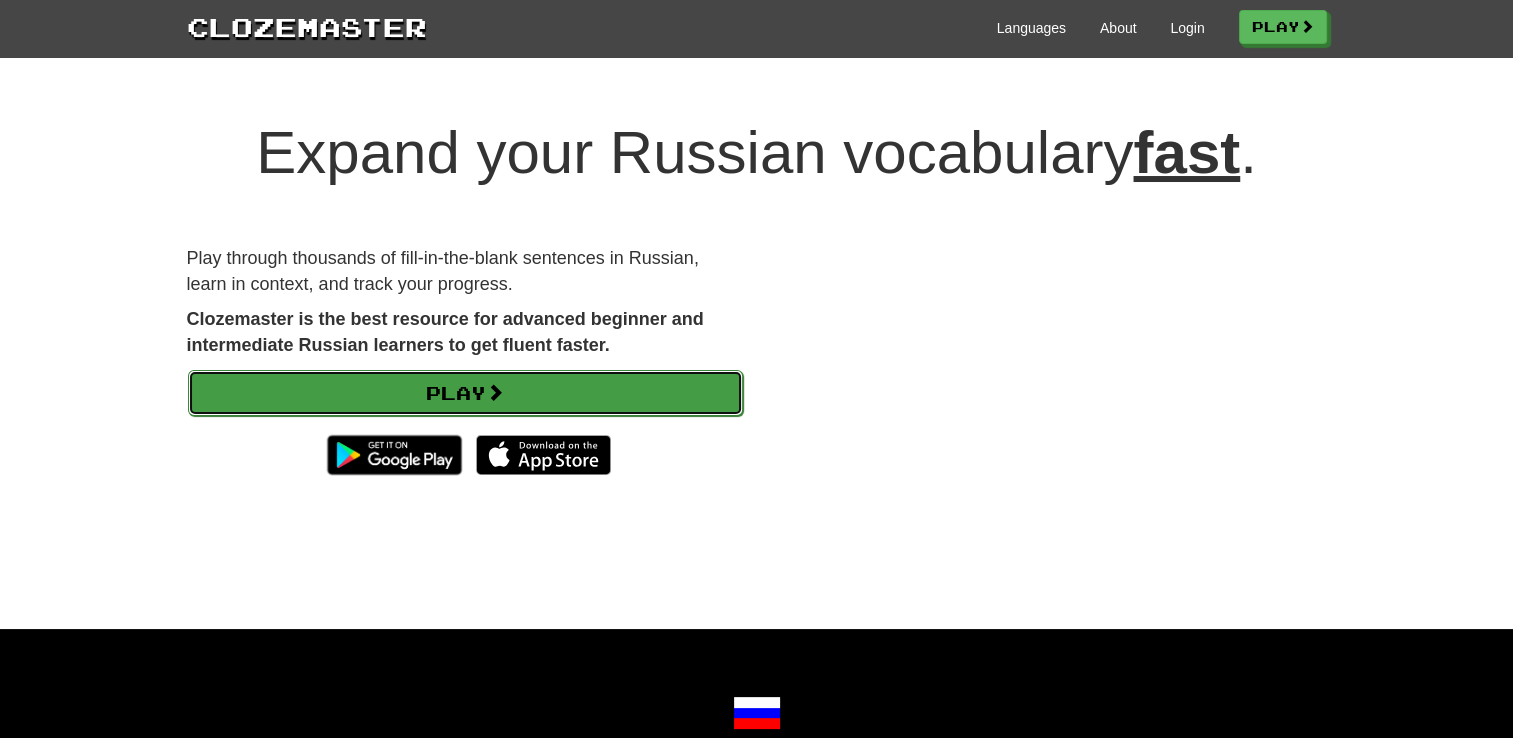 click on "Play" at bounding box center (465, 393) 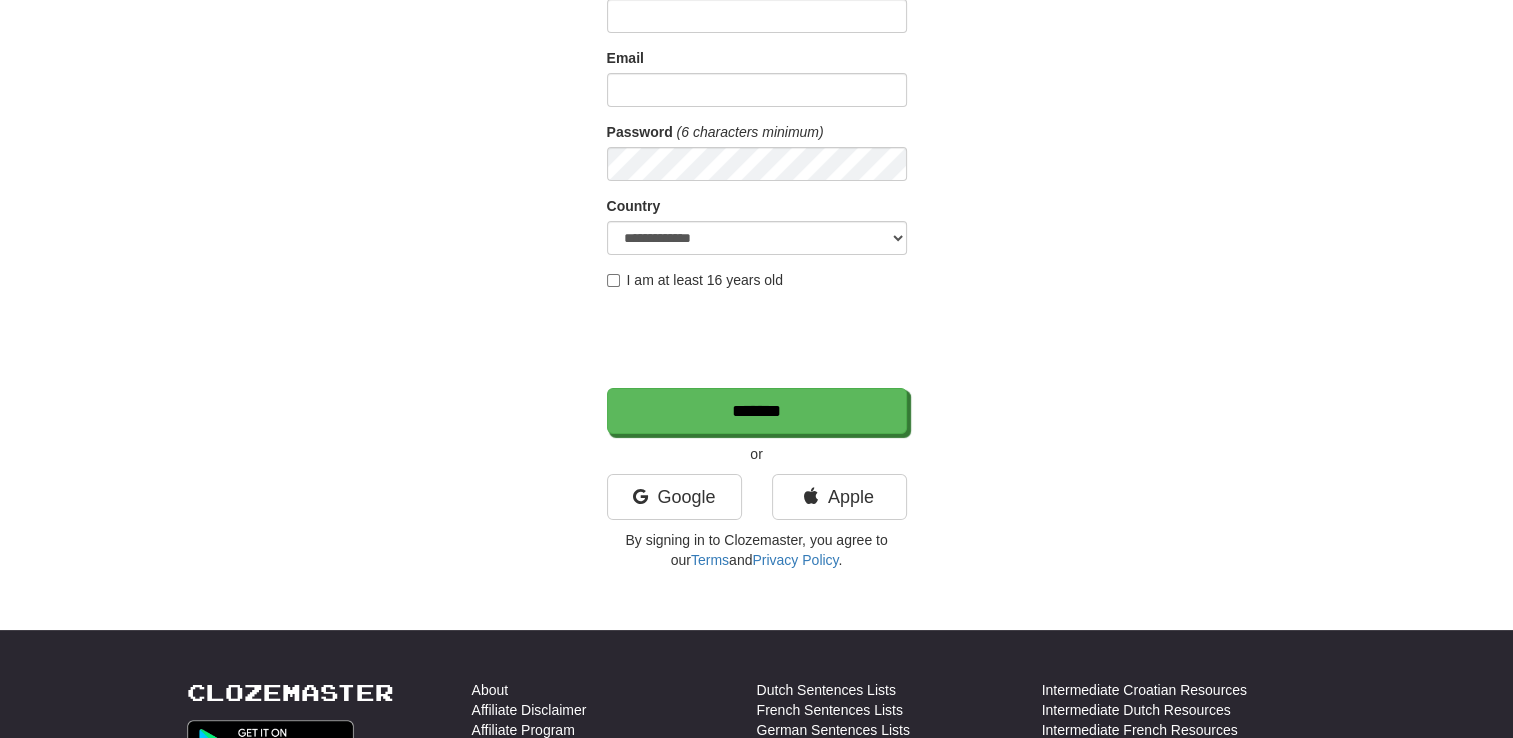 scroll, scrollTop: 0, scrollLeft: 0, axis: both 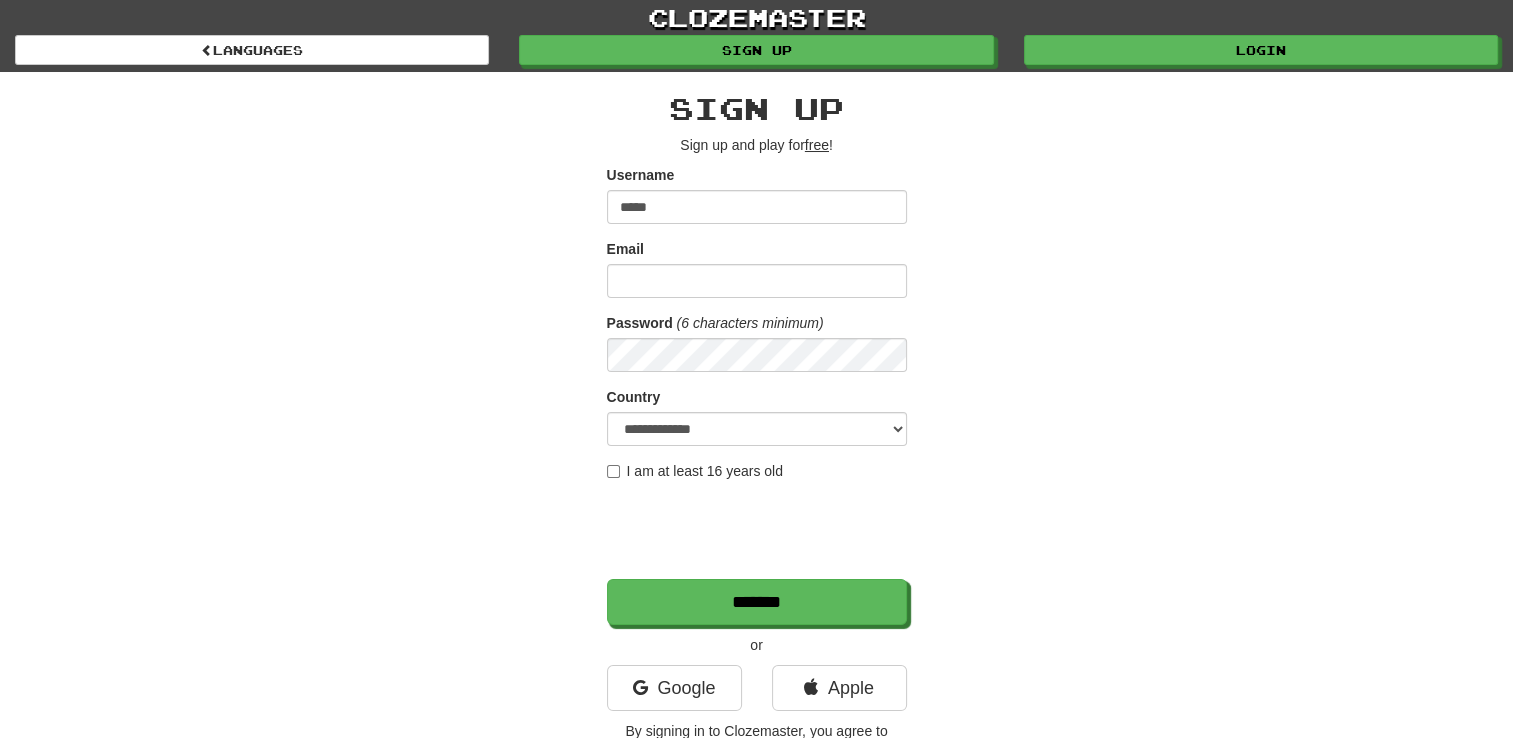 type on "*****" 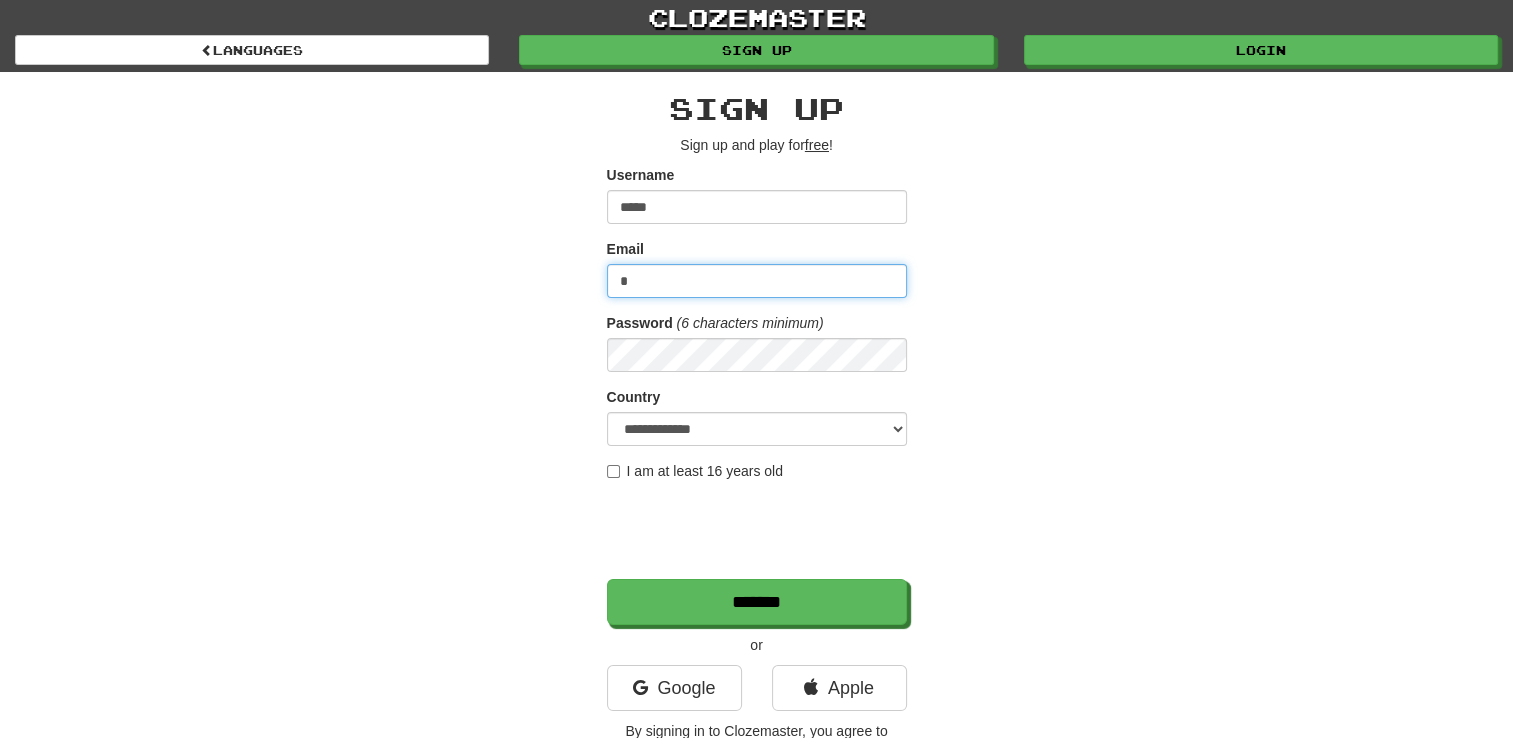 type on "**********" 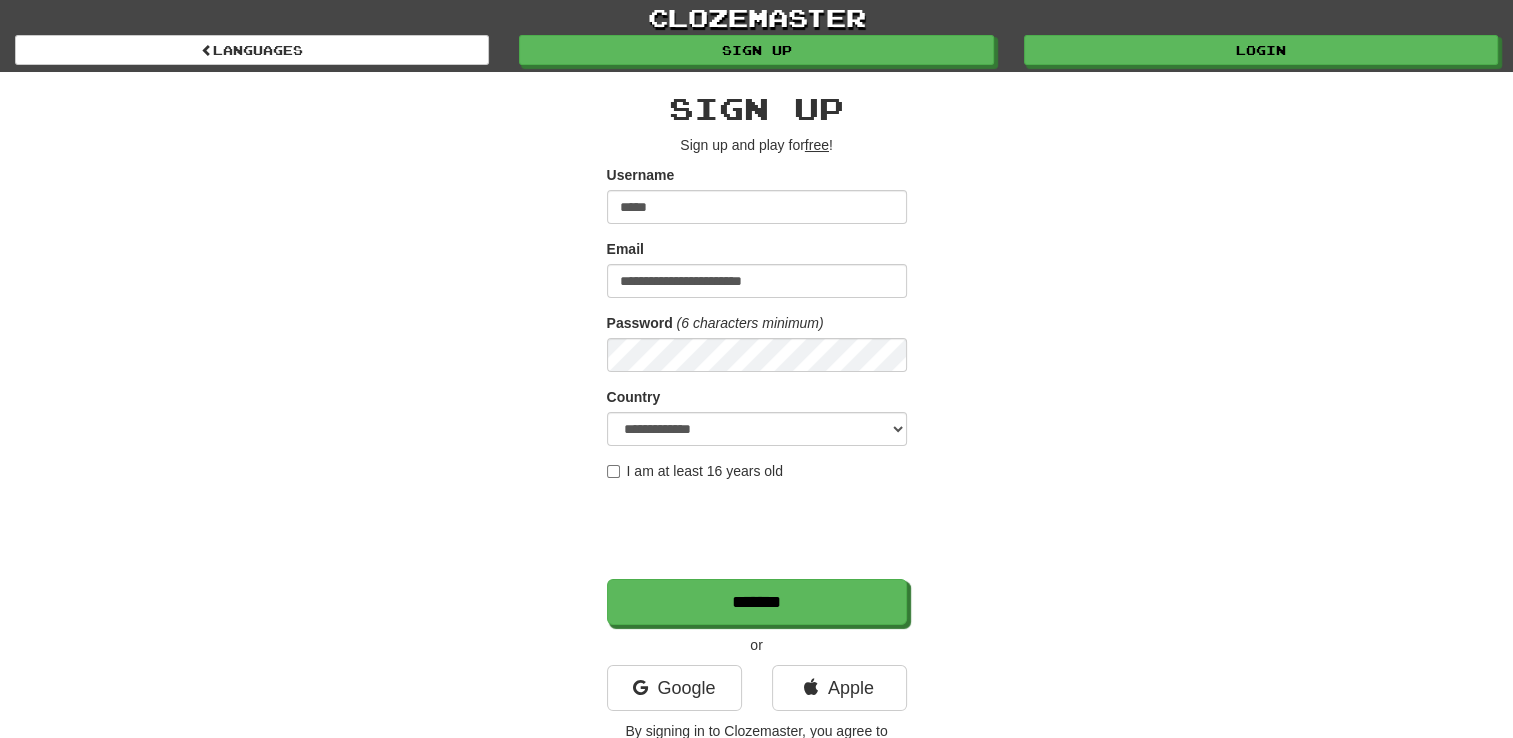 scroll, scrollTop: 235, scrollLeft: 0, axis: vertical 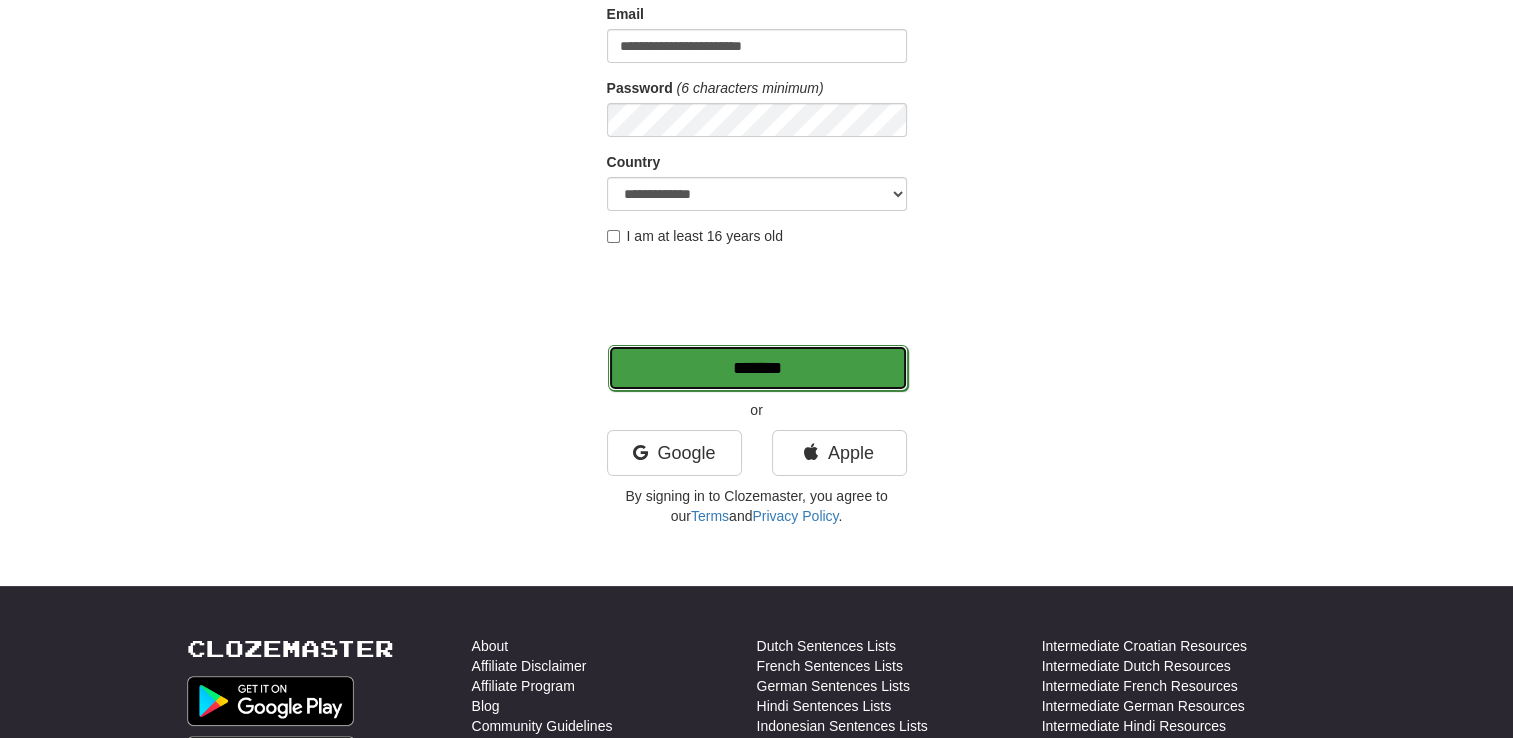 click on "*******" at bounding box center [758, 368] 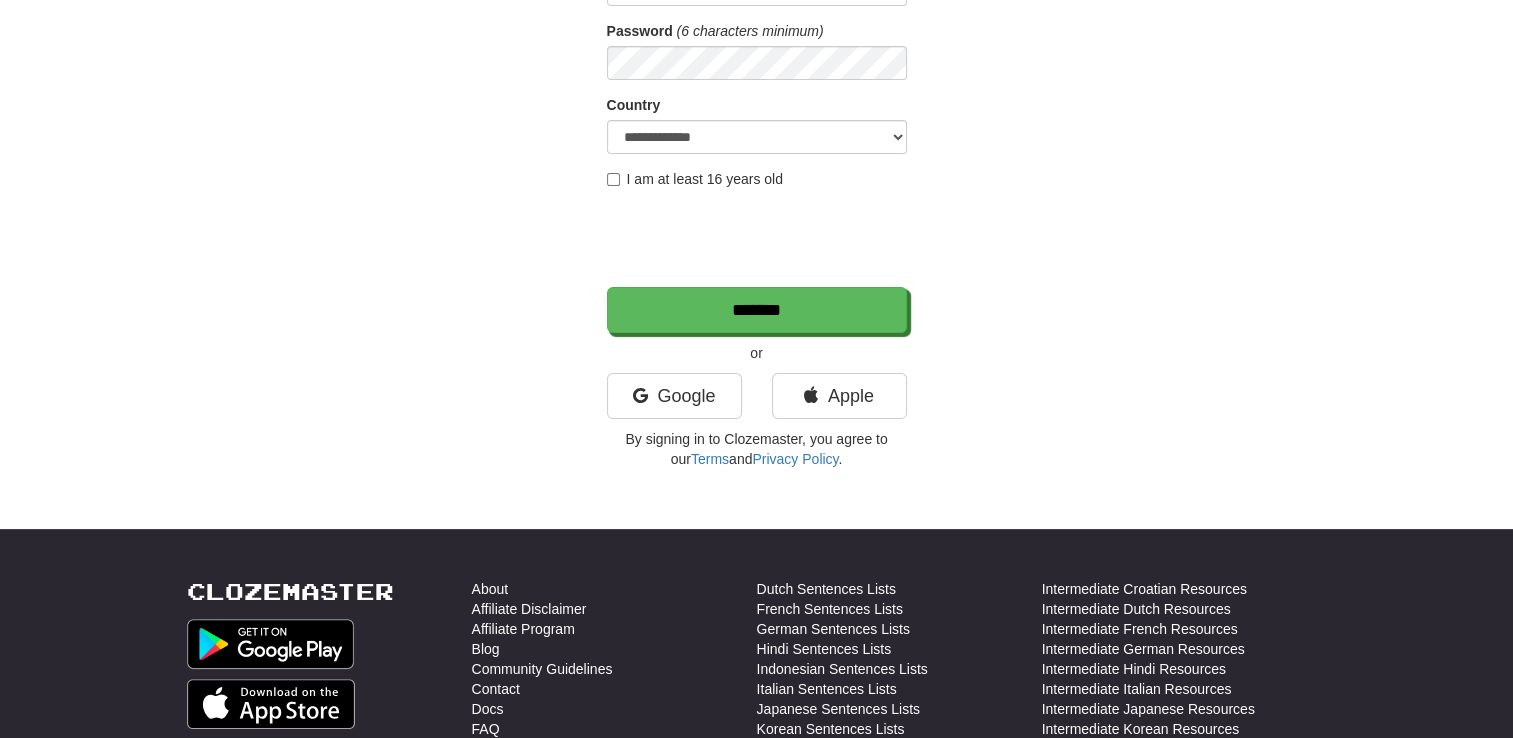 scroll, scrollTop: 414, scrollLeft: 0, axis: vertical 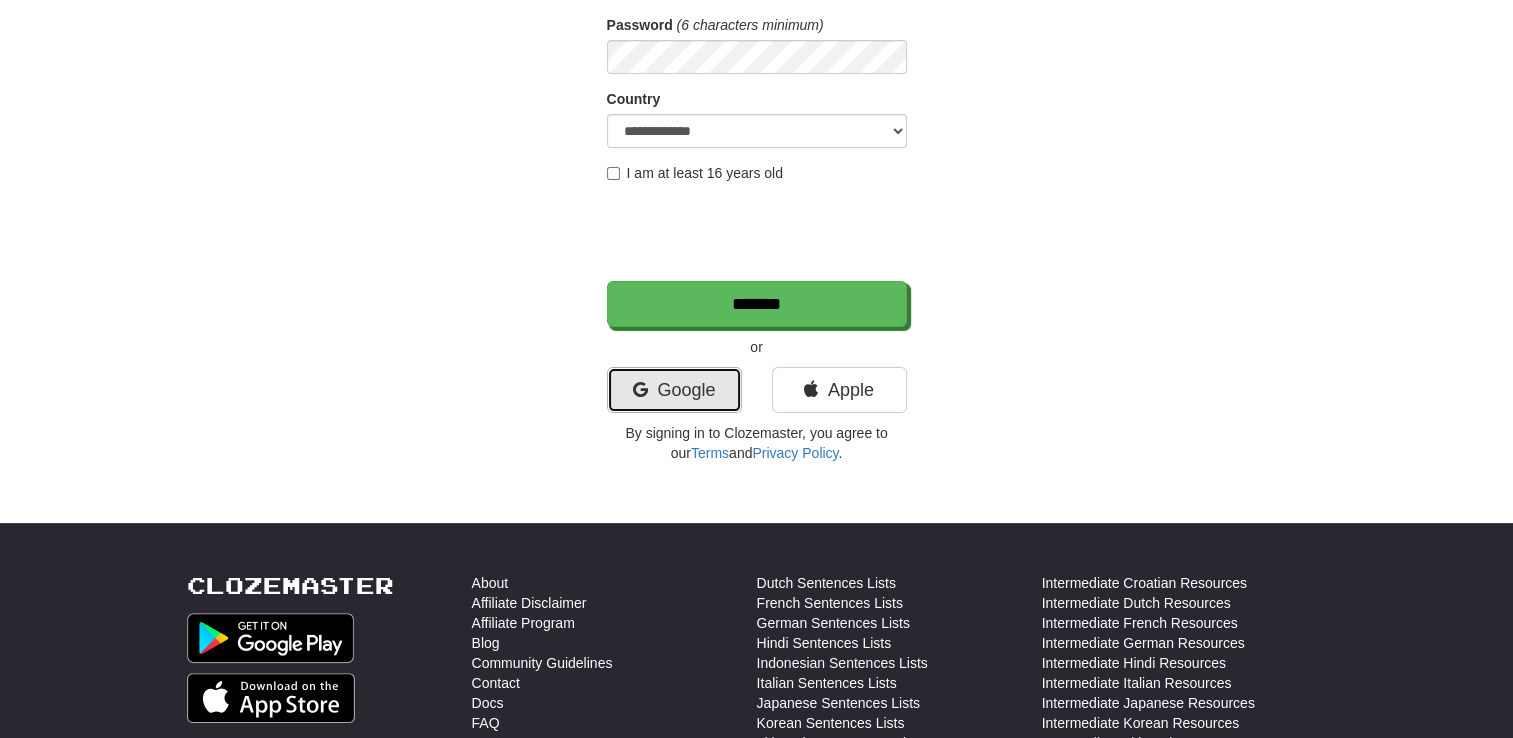 click on "Google" at bounding box center [674, 390] 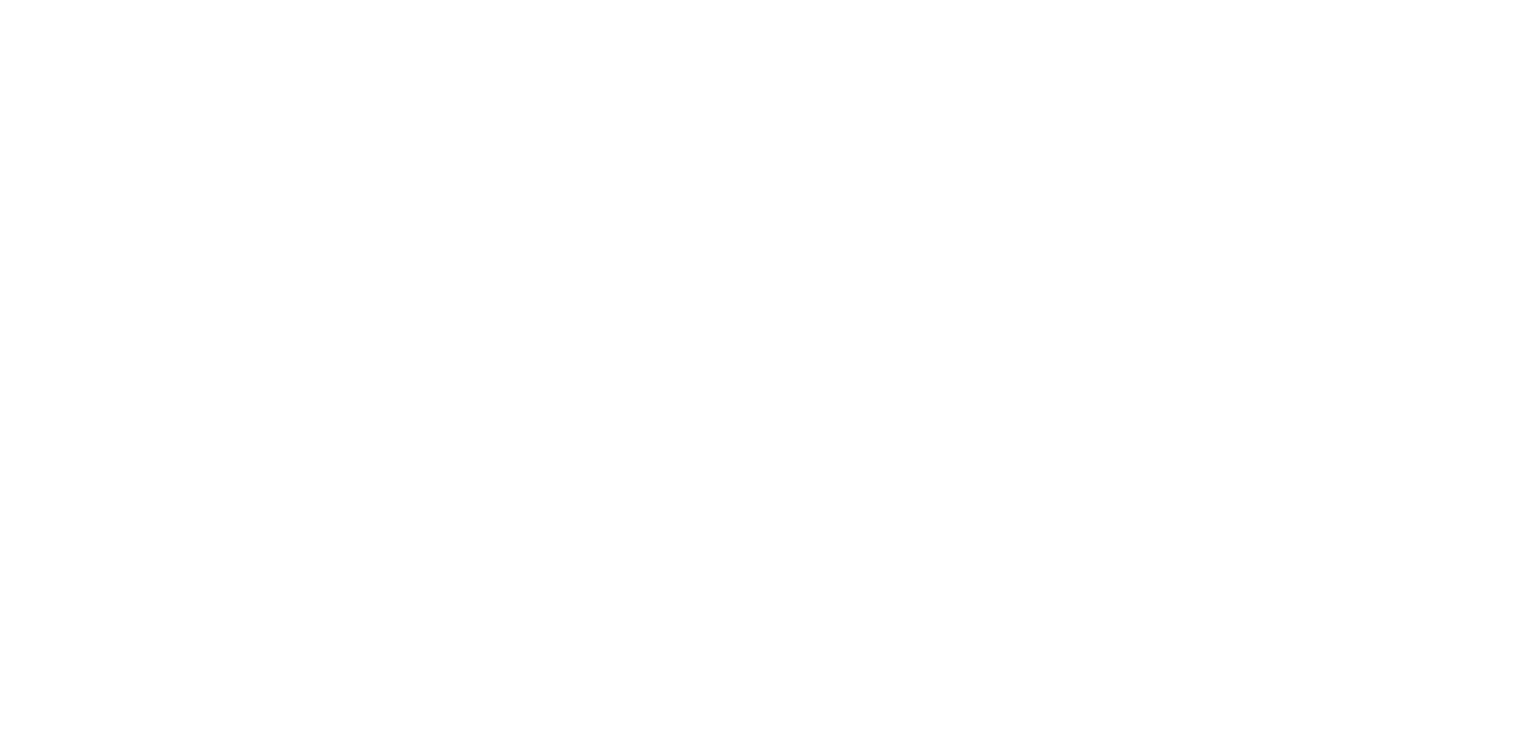 scroll, scrollTop: 0, scrollLeft: 0, axis: both 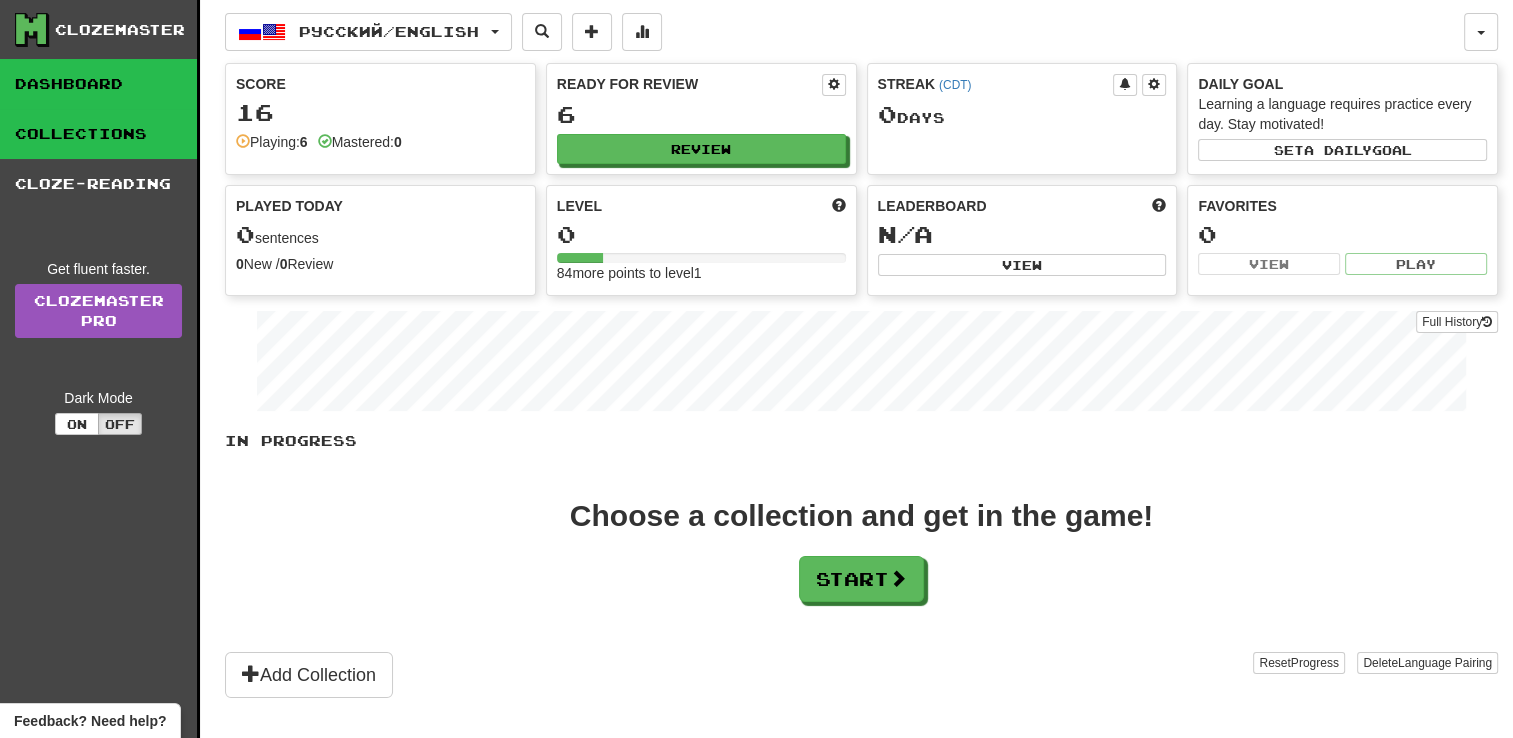 click on "Collections" at bounding box center [98, 134] 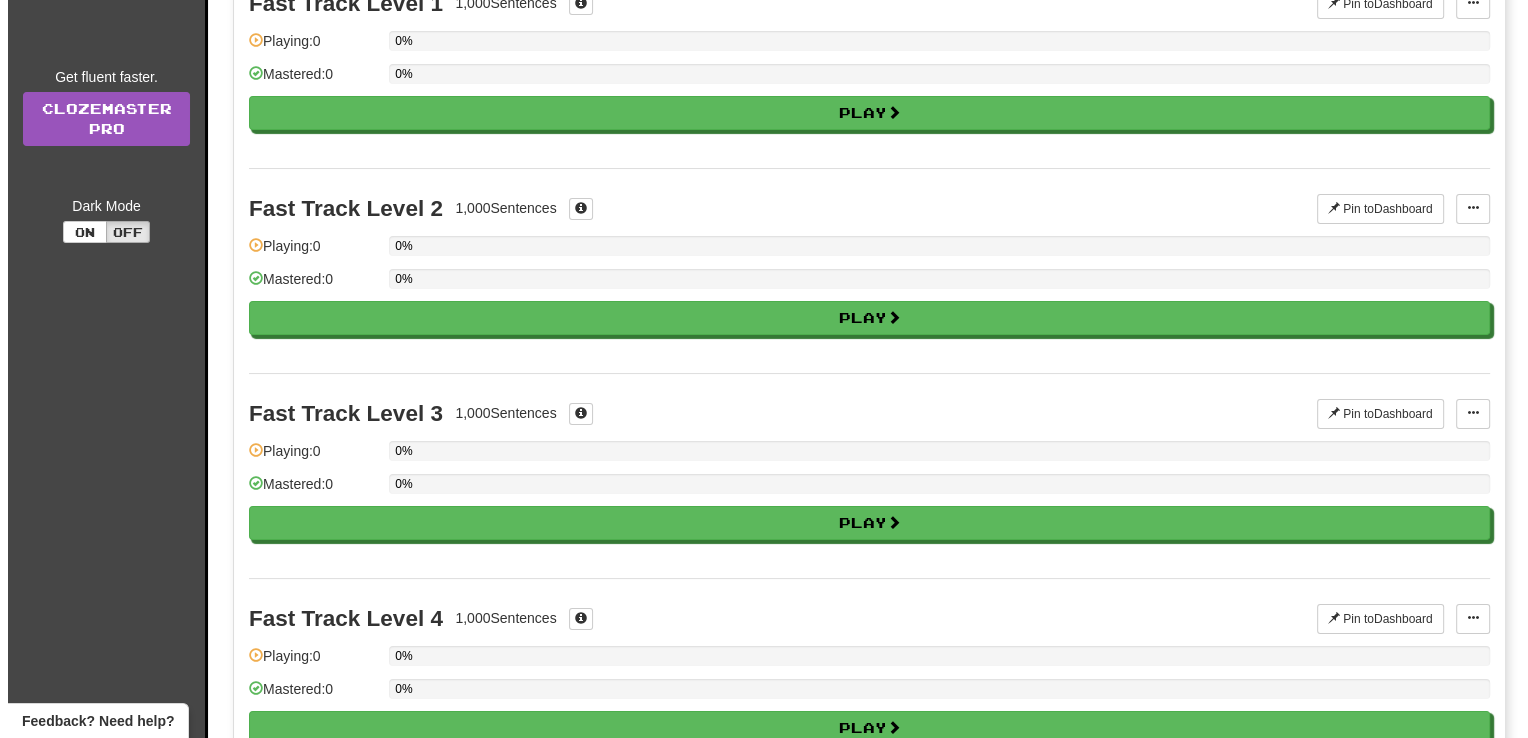 scroll, scrollTop: 0, scrollLeft: 0, axis: both 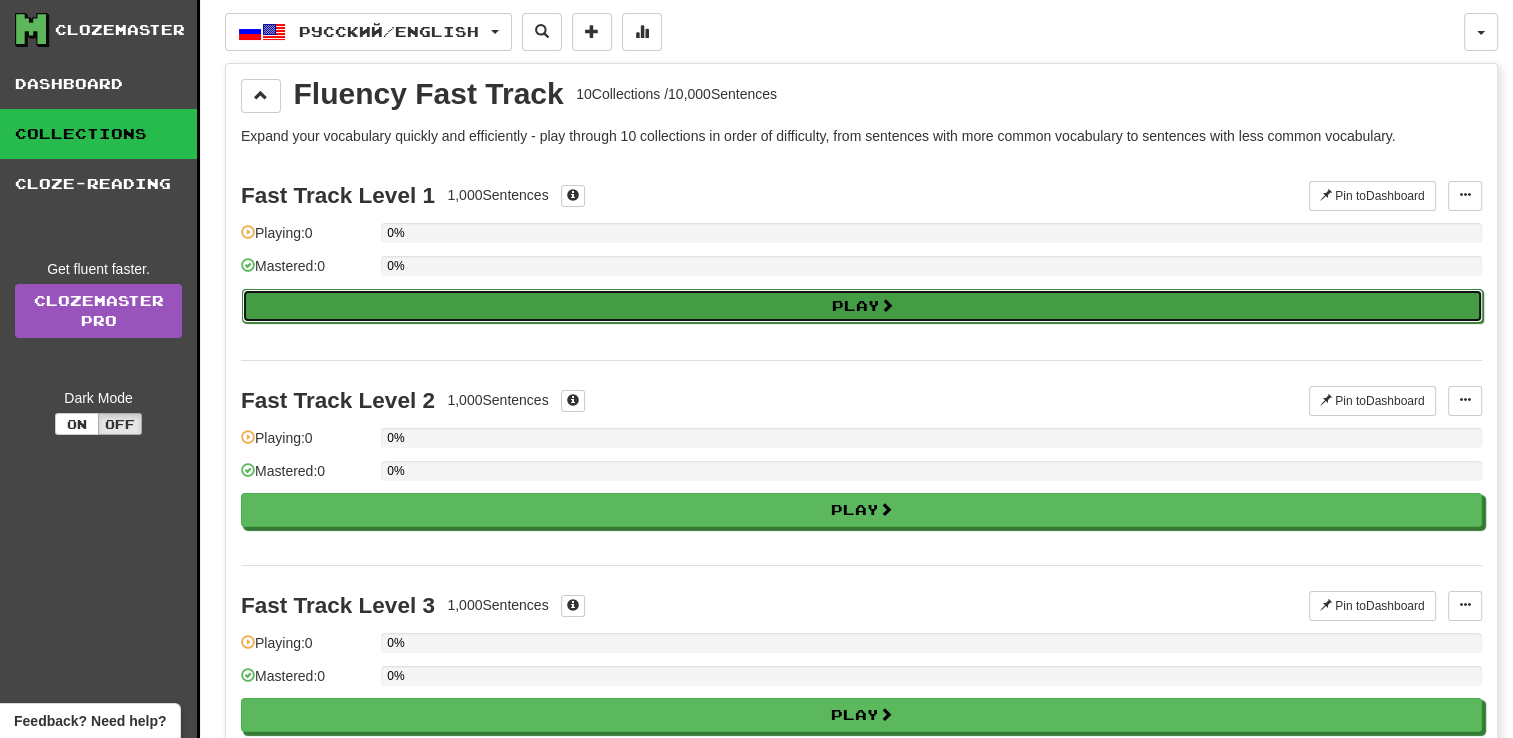 click on "Play" at bounding box center [862, 306] 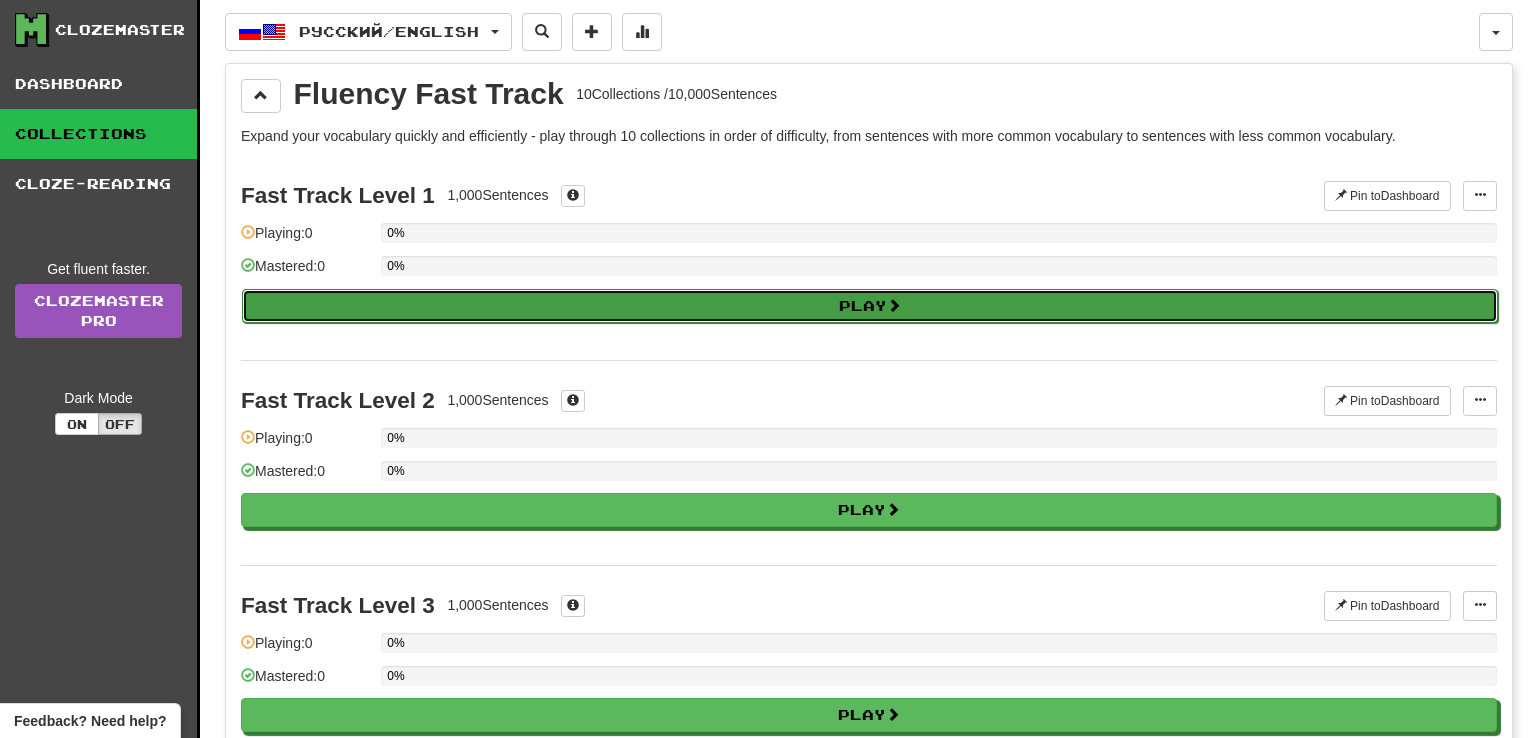 select on "**" 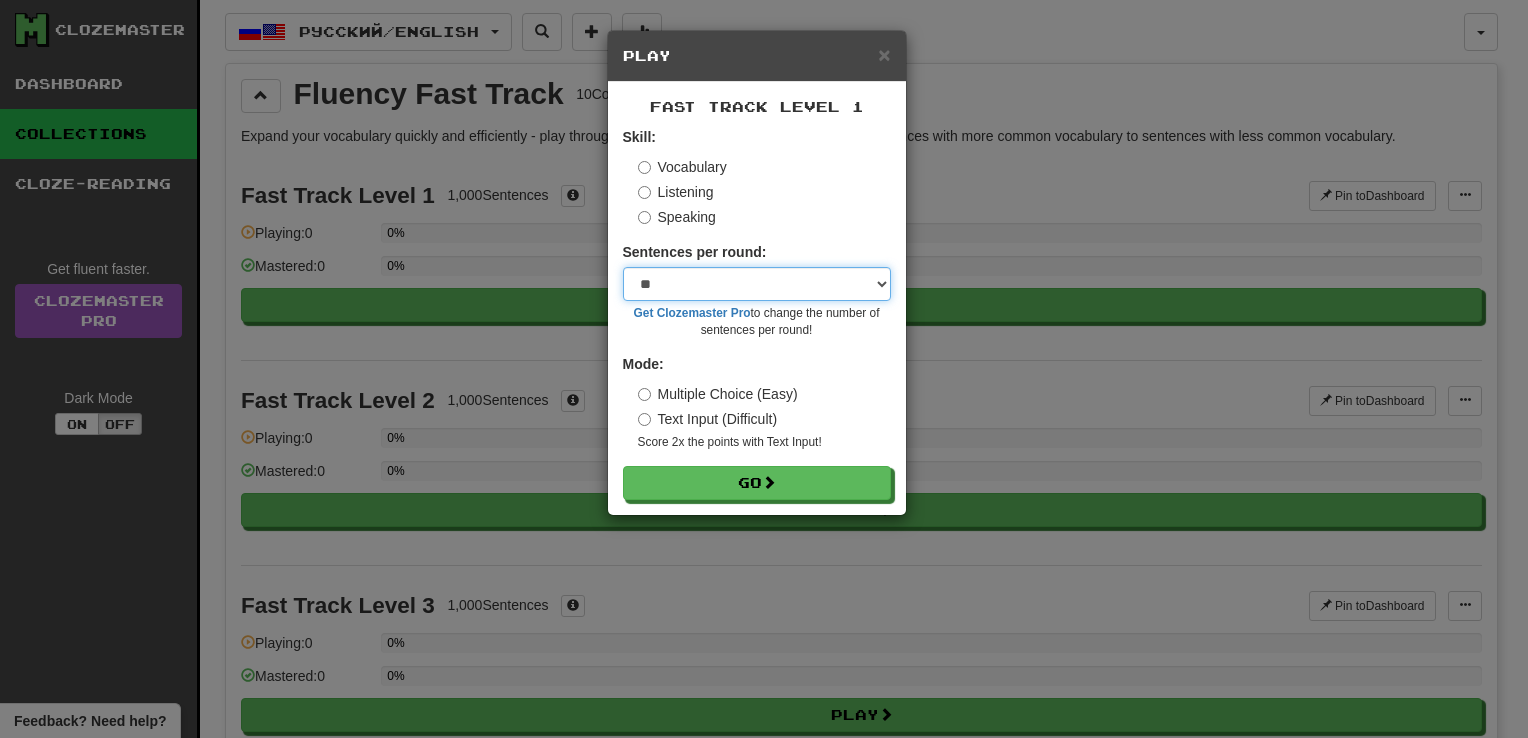 click on "* ** ** ** ** ** *** ********" at bounding box center (757, 284) 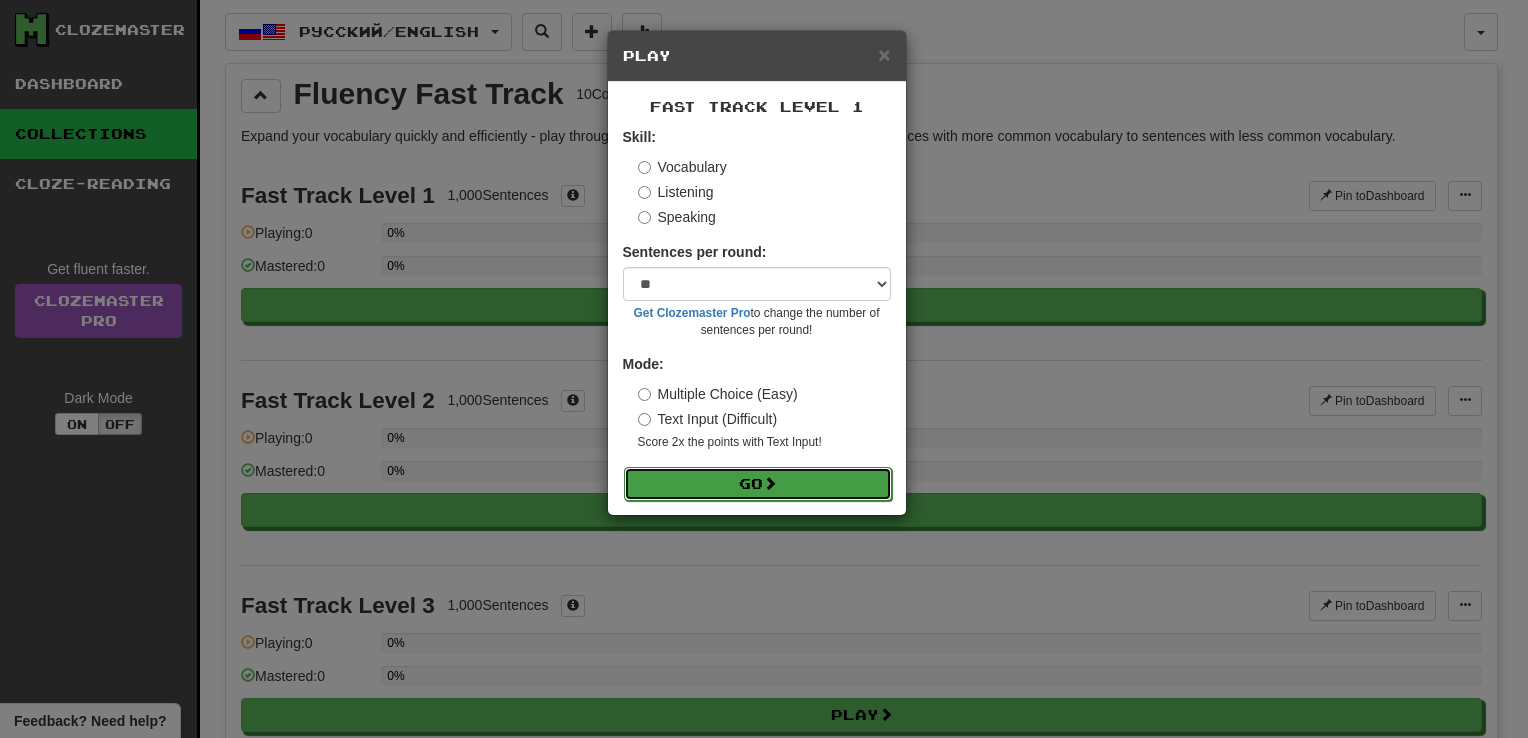 click at bounding box center (770, 483) 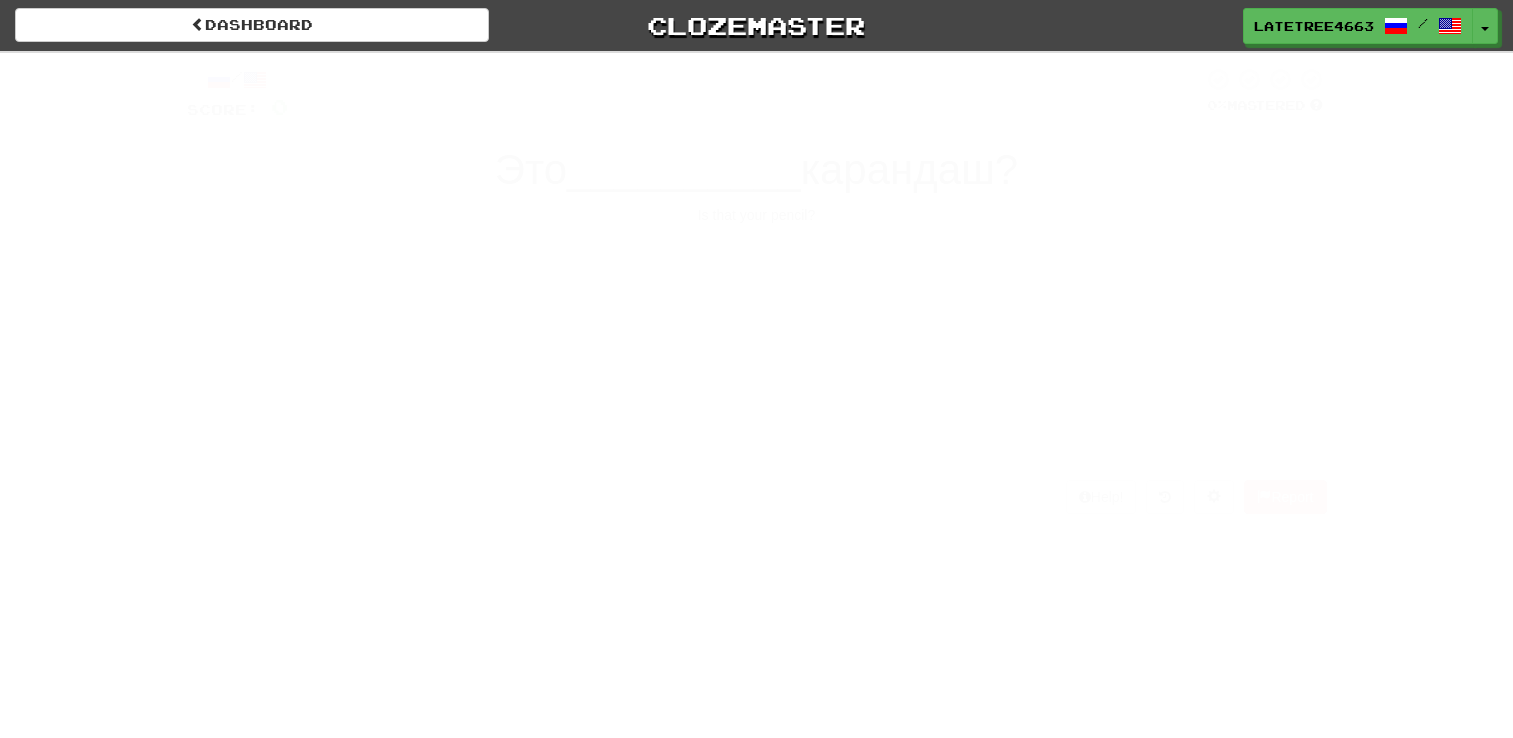 scroll, scrollTop: 0, scrollLeft: 0, axis: both 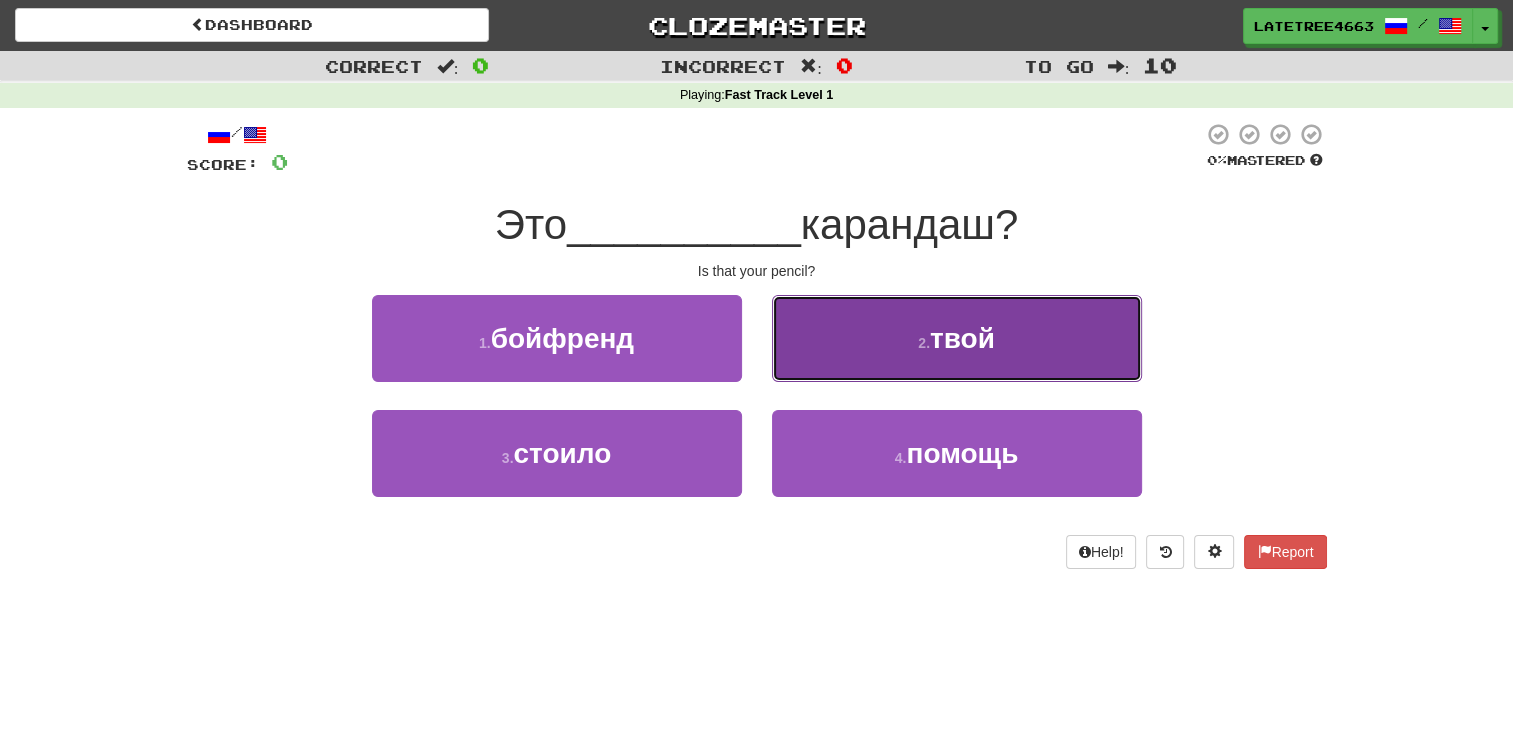 click on "твой" at bounding box center (962, 338) 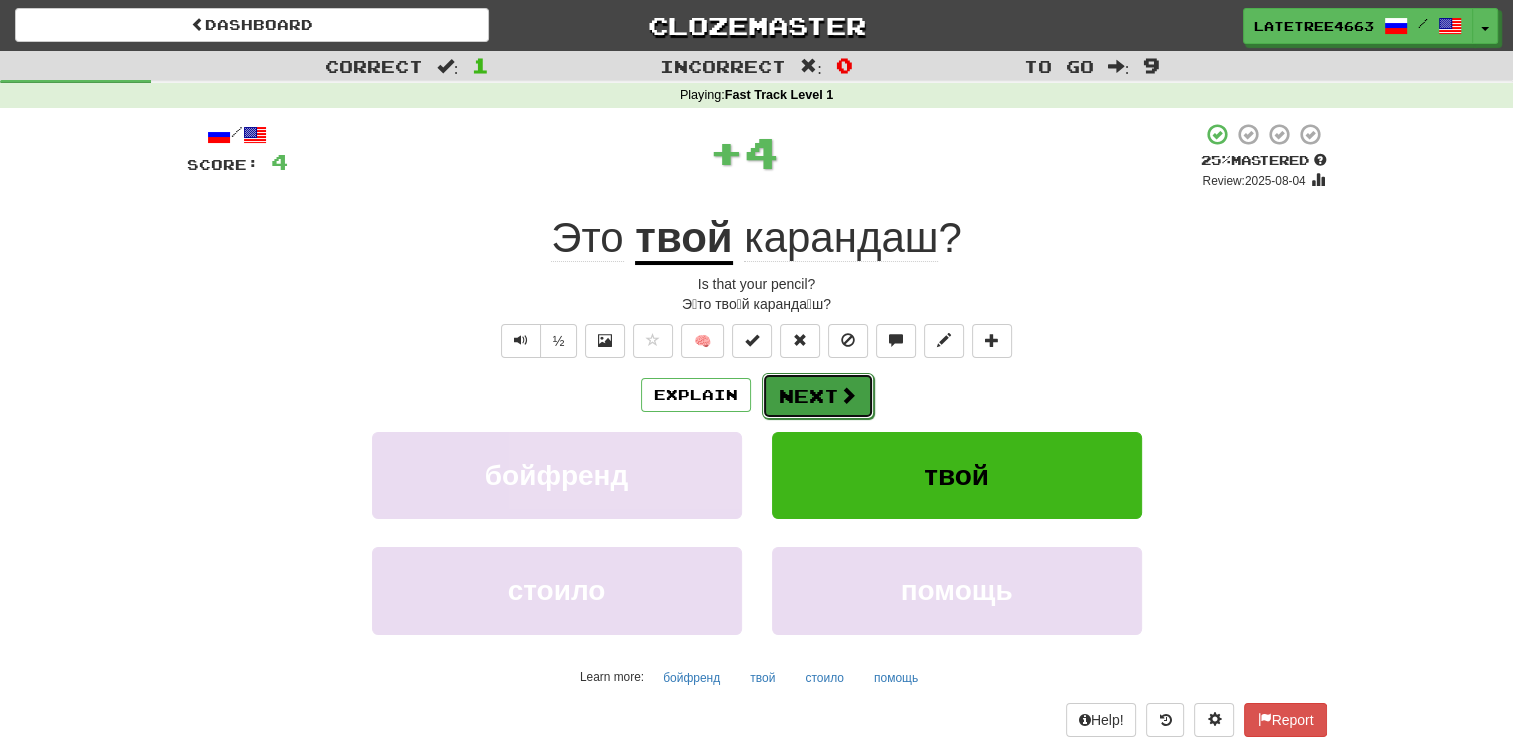 click on "Next" at bounding box center (818, 396) 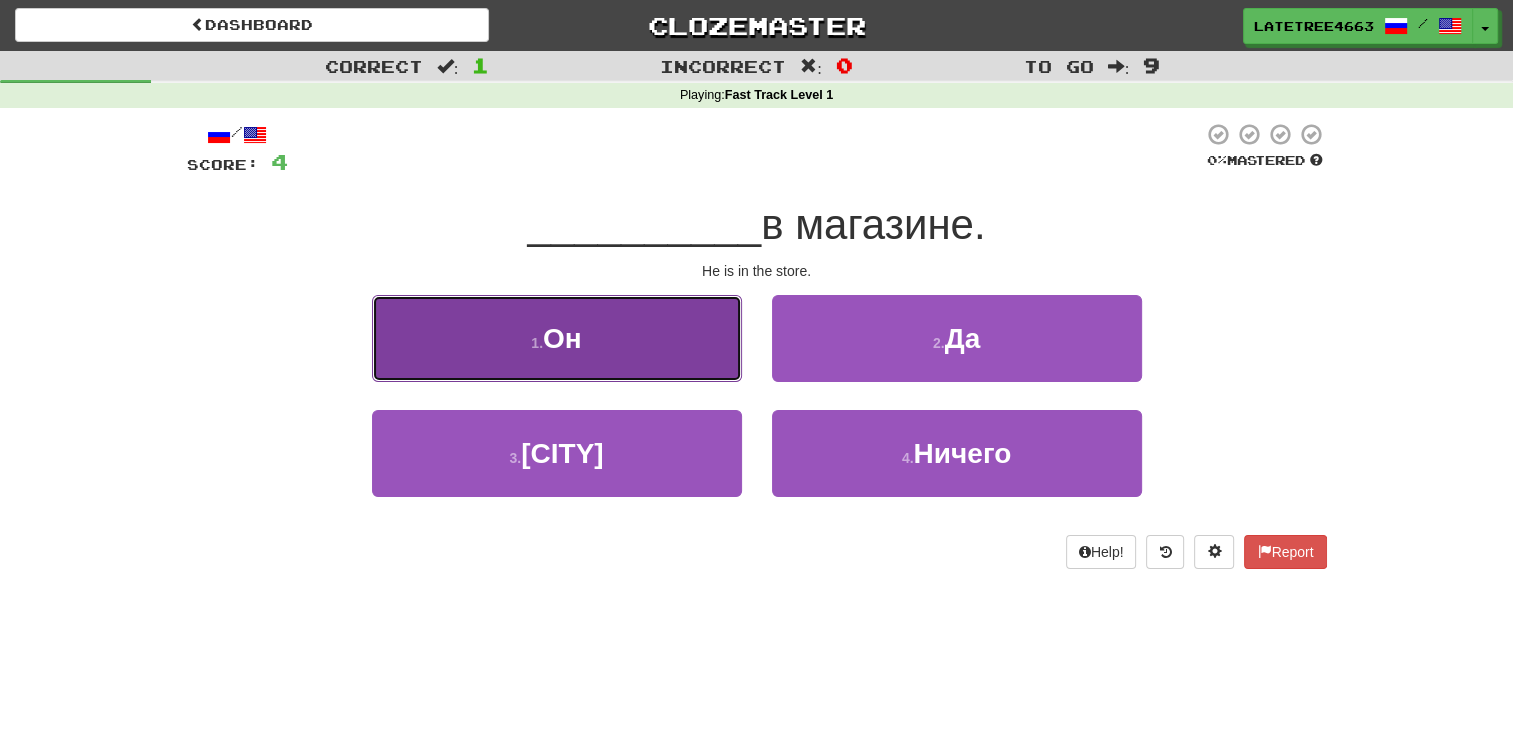 click on "Он" at bounding box center [562, 338] 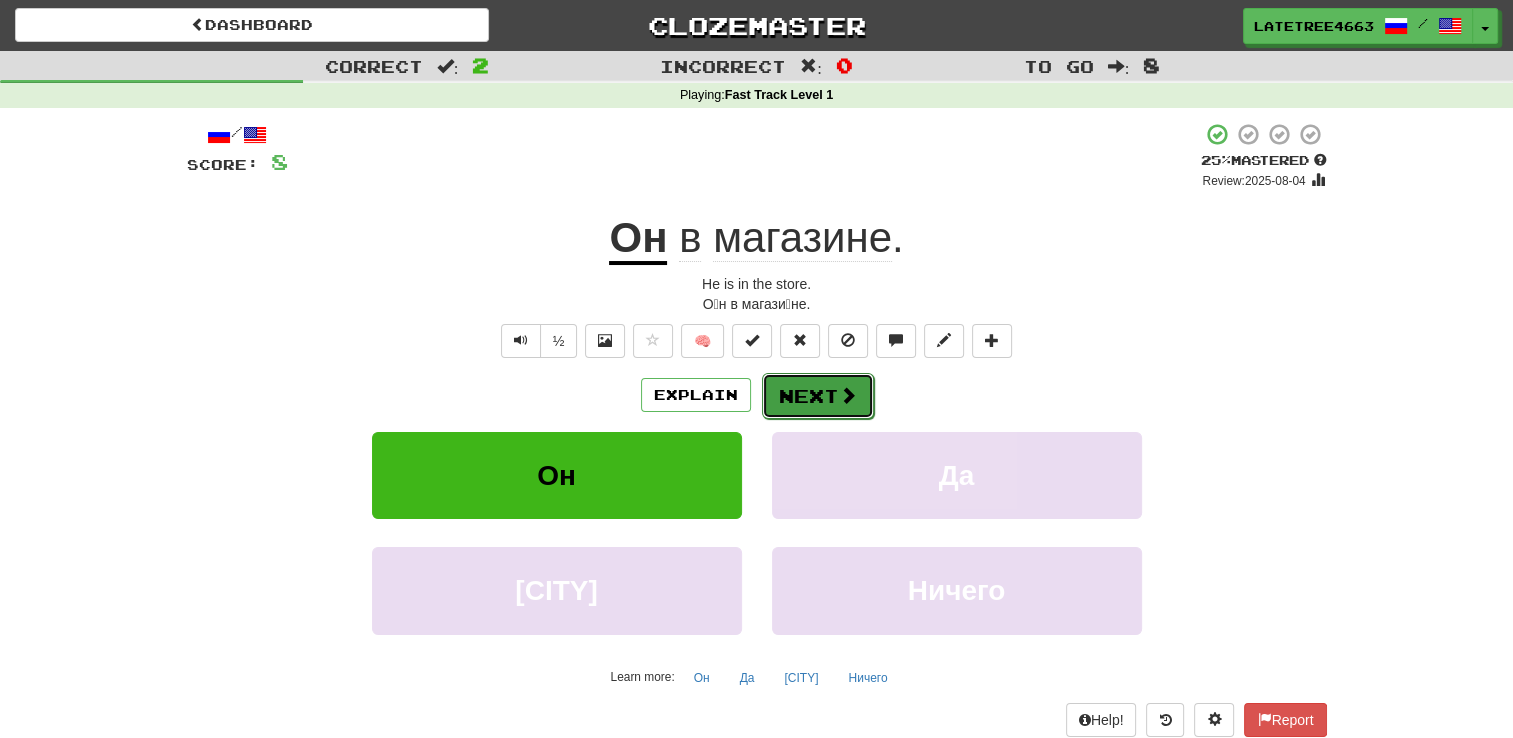 click on "Next" at bounding box center [818, 396] 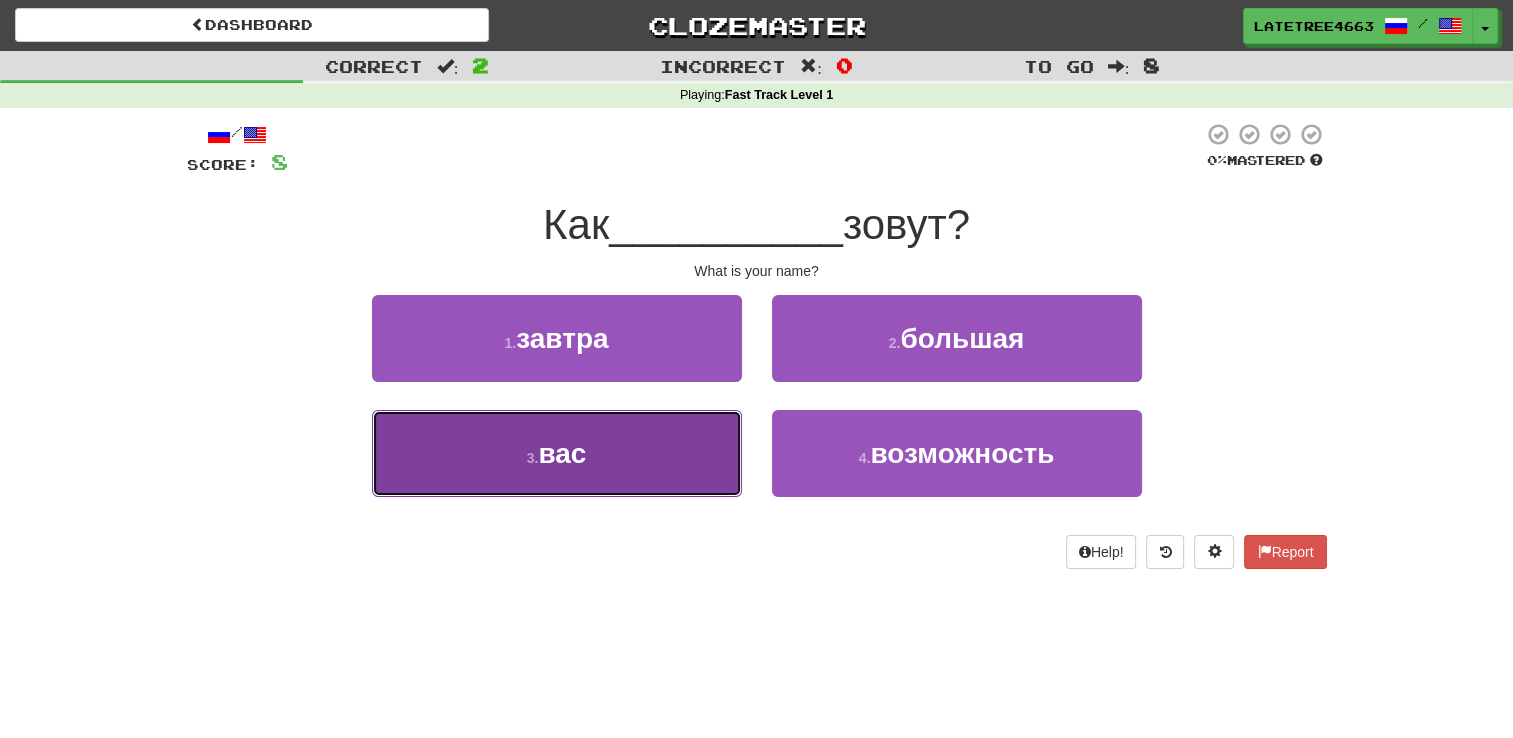 click on "вас" at bounding box center (562, 453) 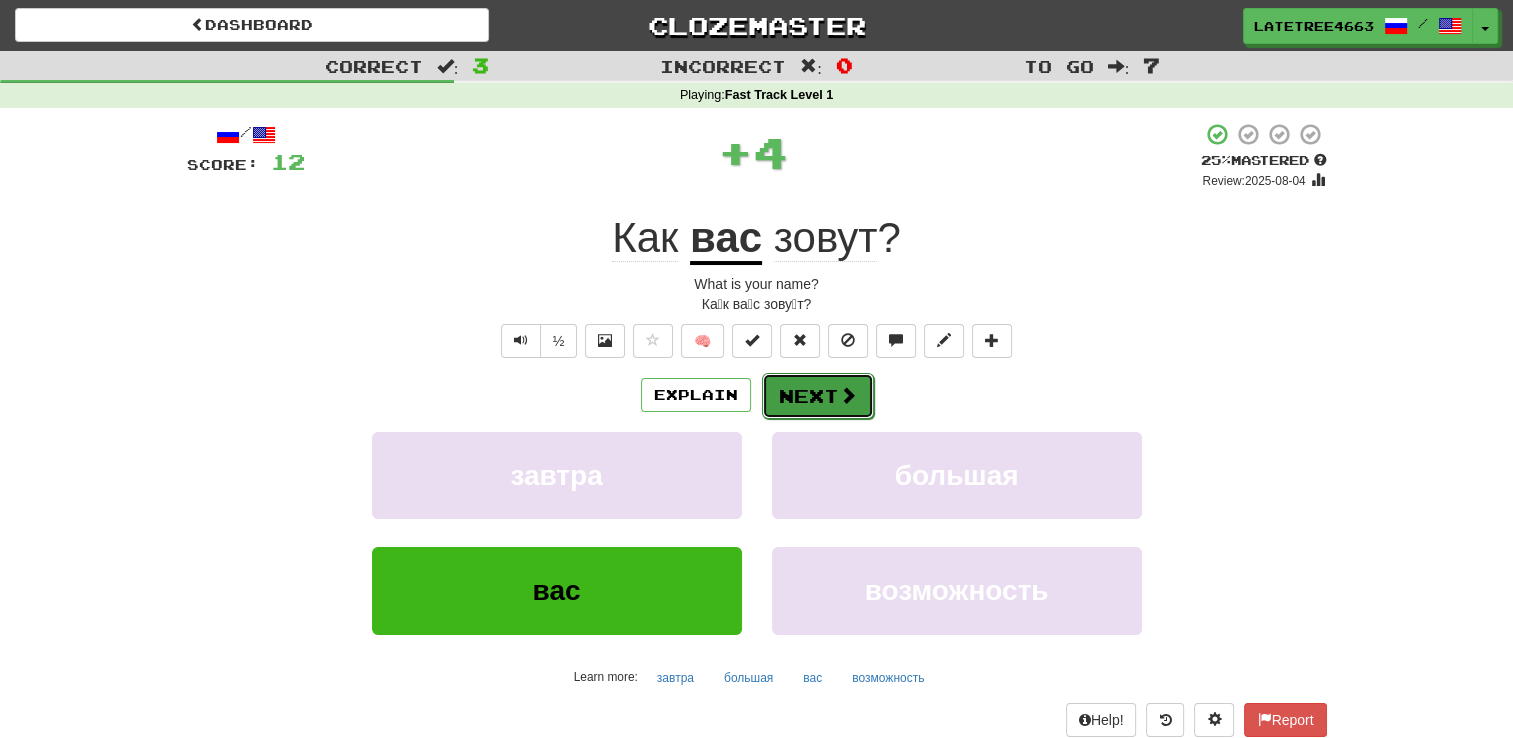 click on "Next" at bounding box center [818, 396] 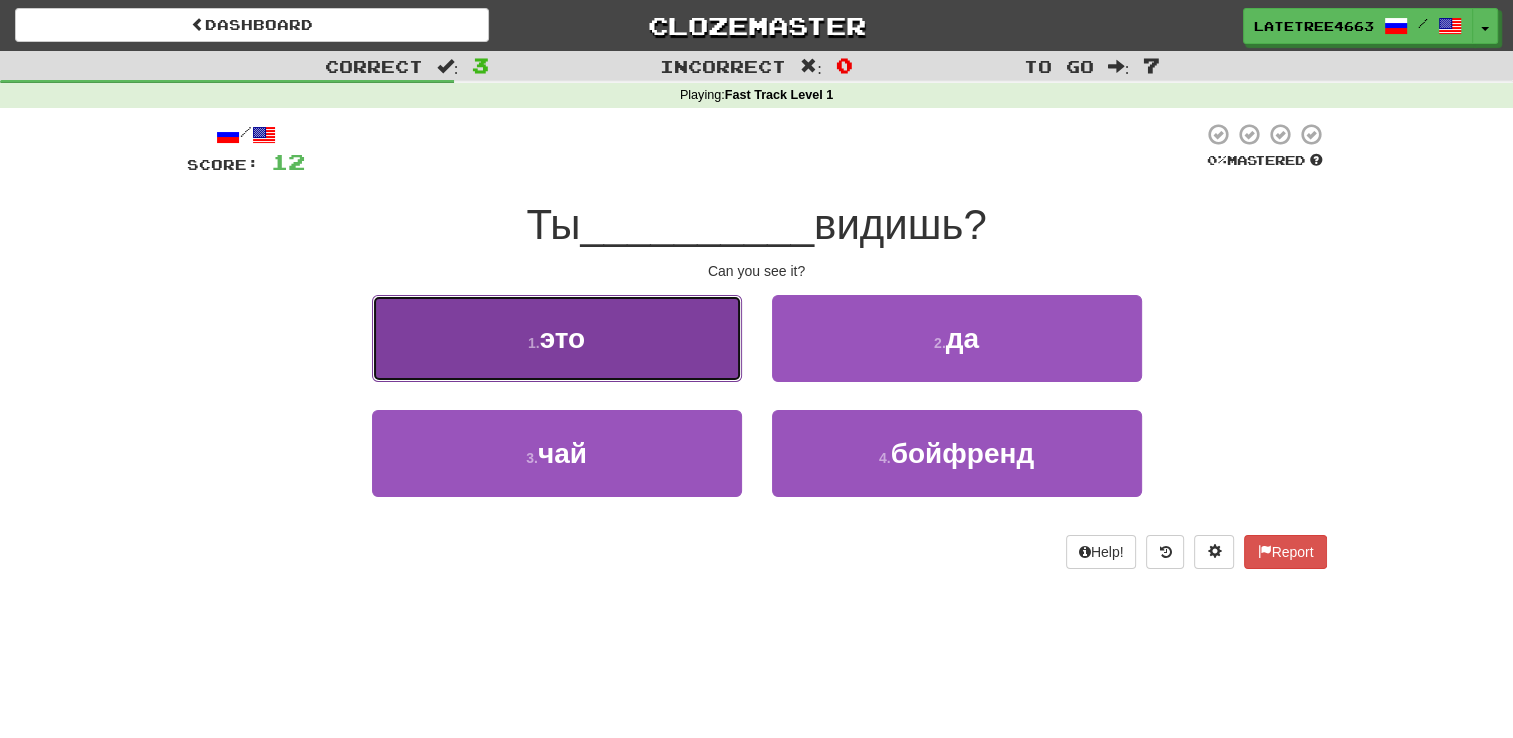 click on "1 .  это" at bounding box center [557, 338] 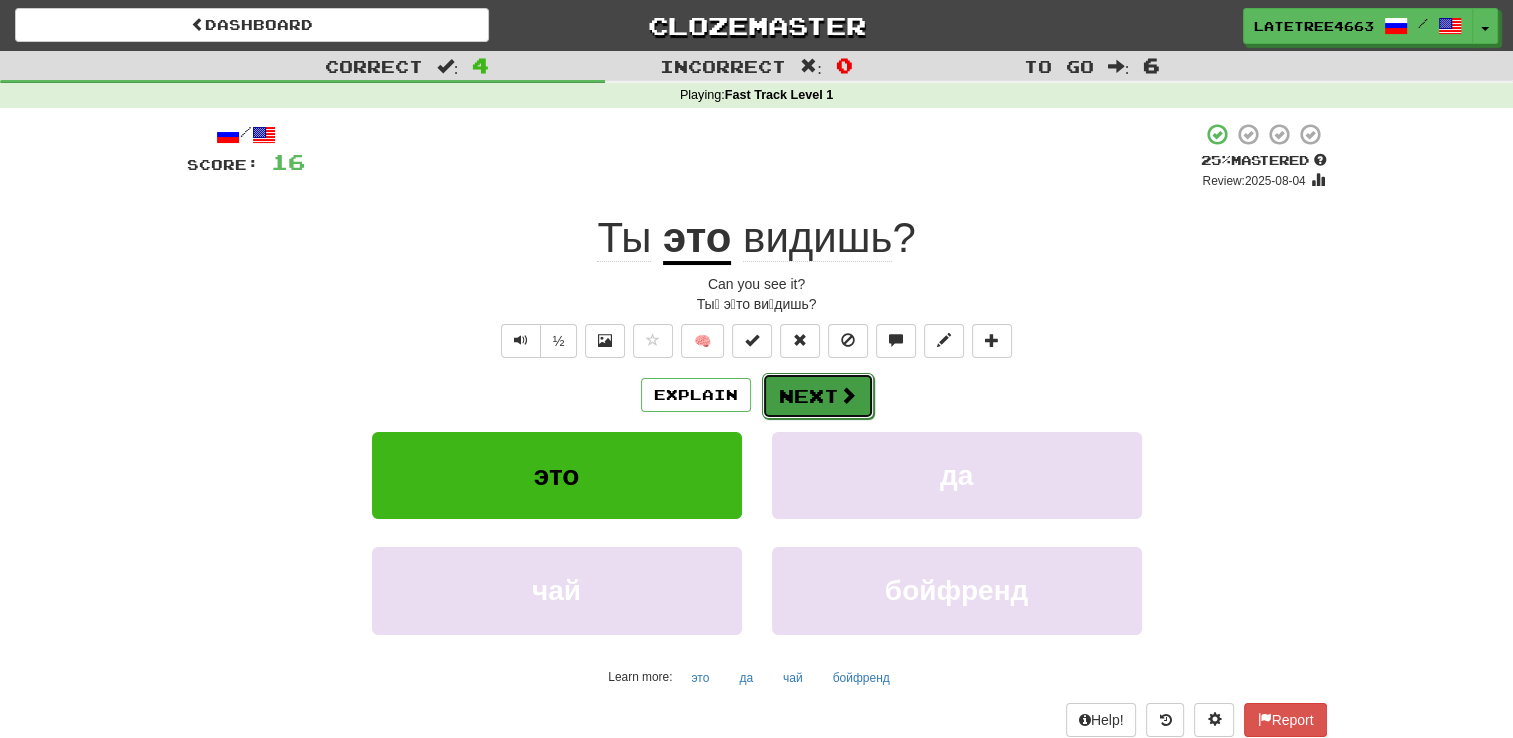 click on "Next" at bounding box center (818, 396) 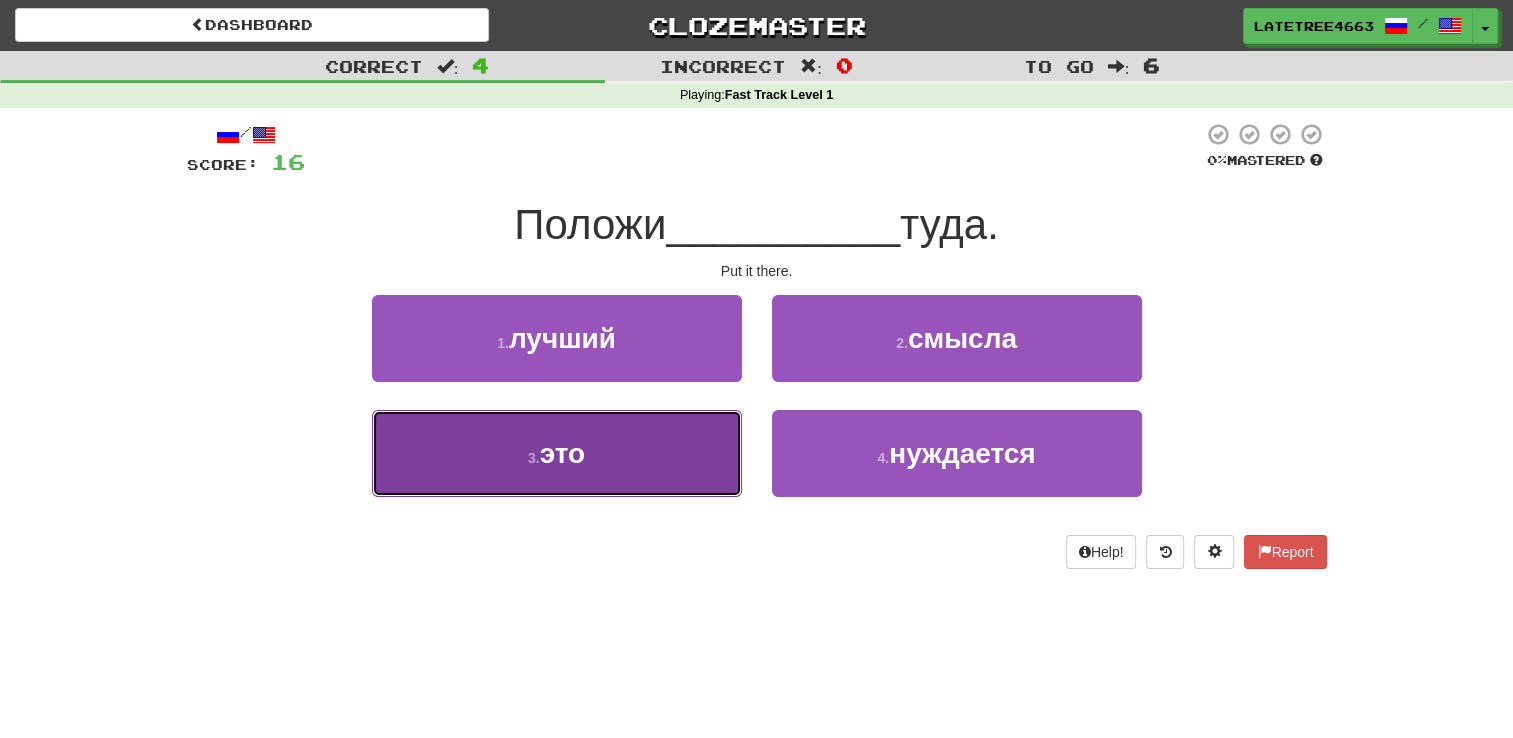 click on "3 .  это" at bounding box center [557, 453] 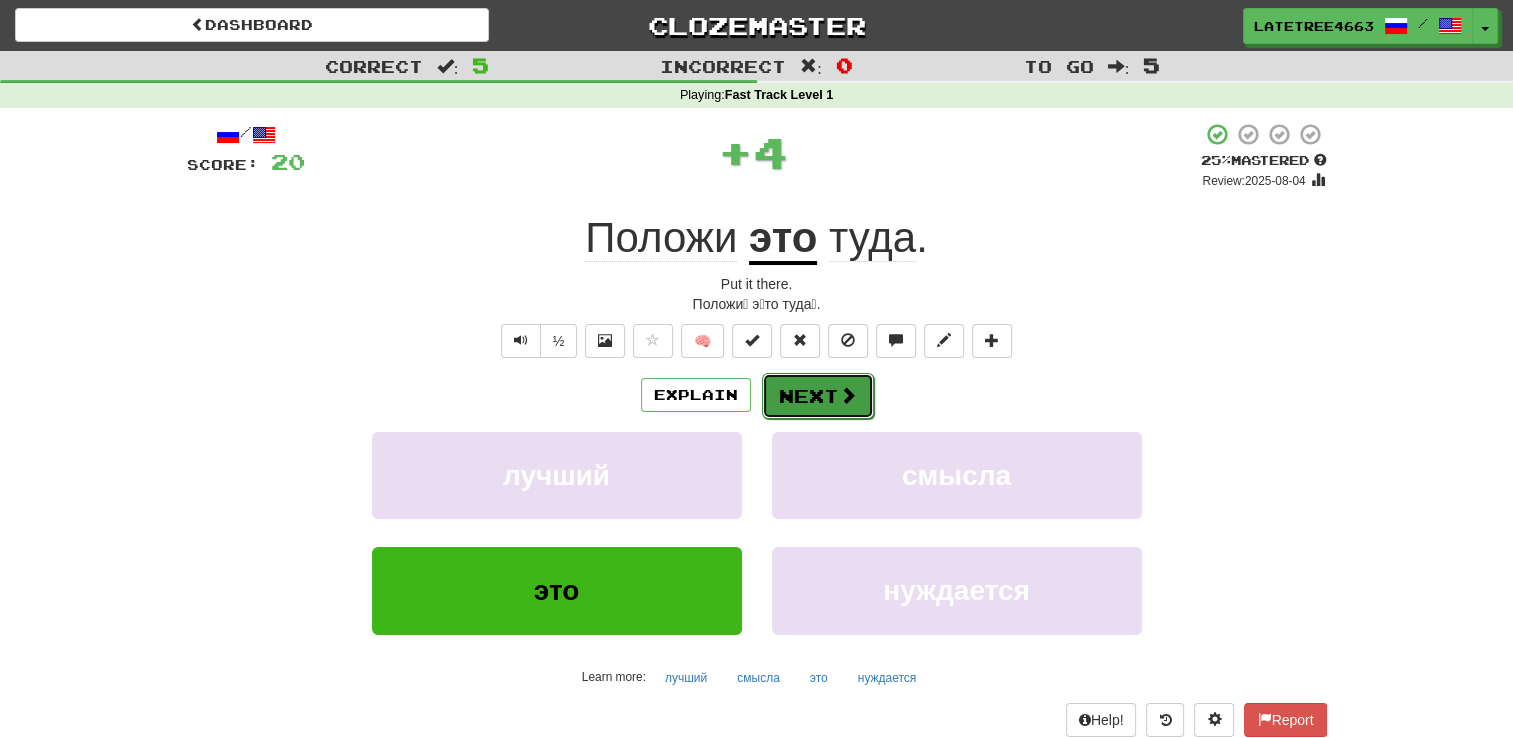 click on "Next" at bounding box center (818, 396) 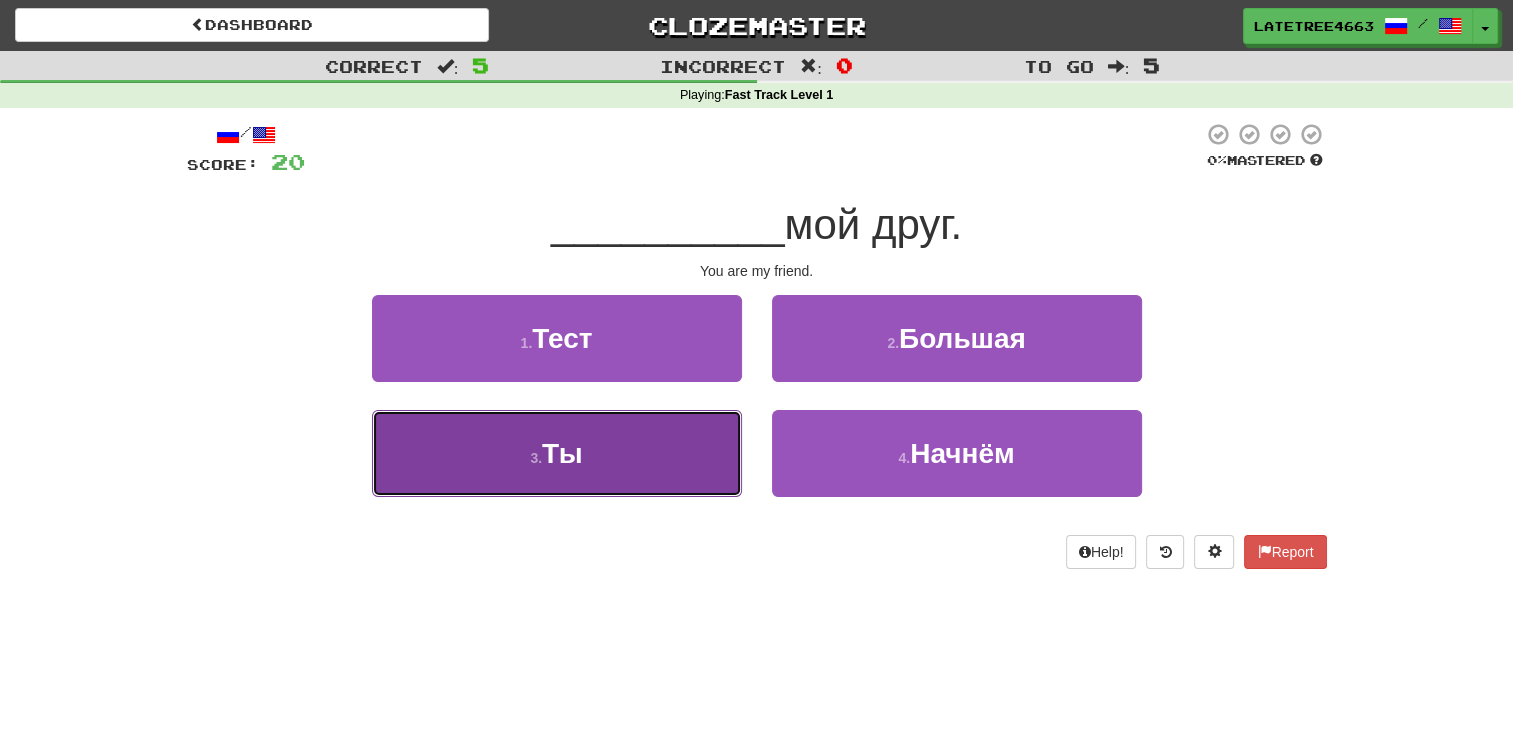 click on "3 .  Ты" at bounding box center (557, 453) 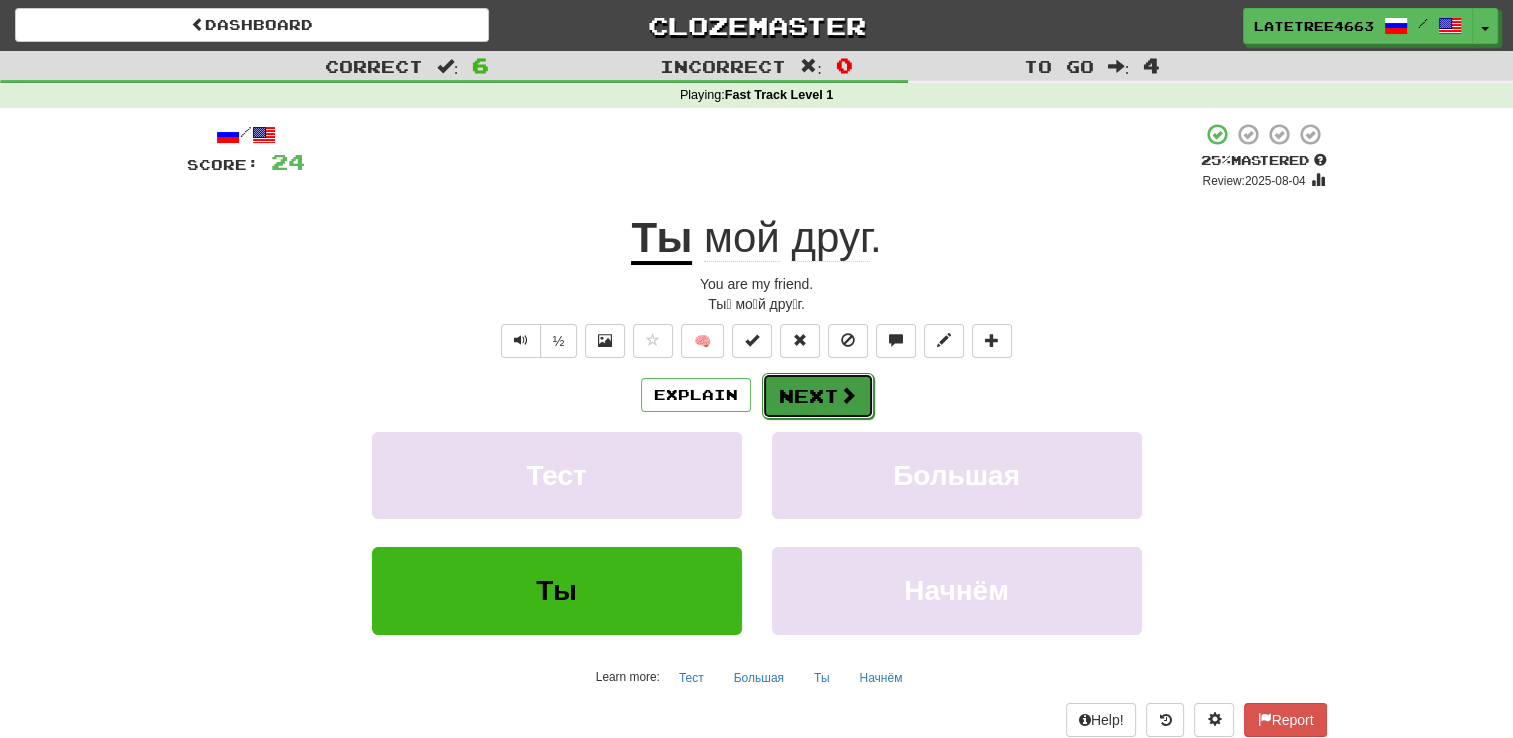click on "Next" at bounding box center [818, 396] 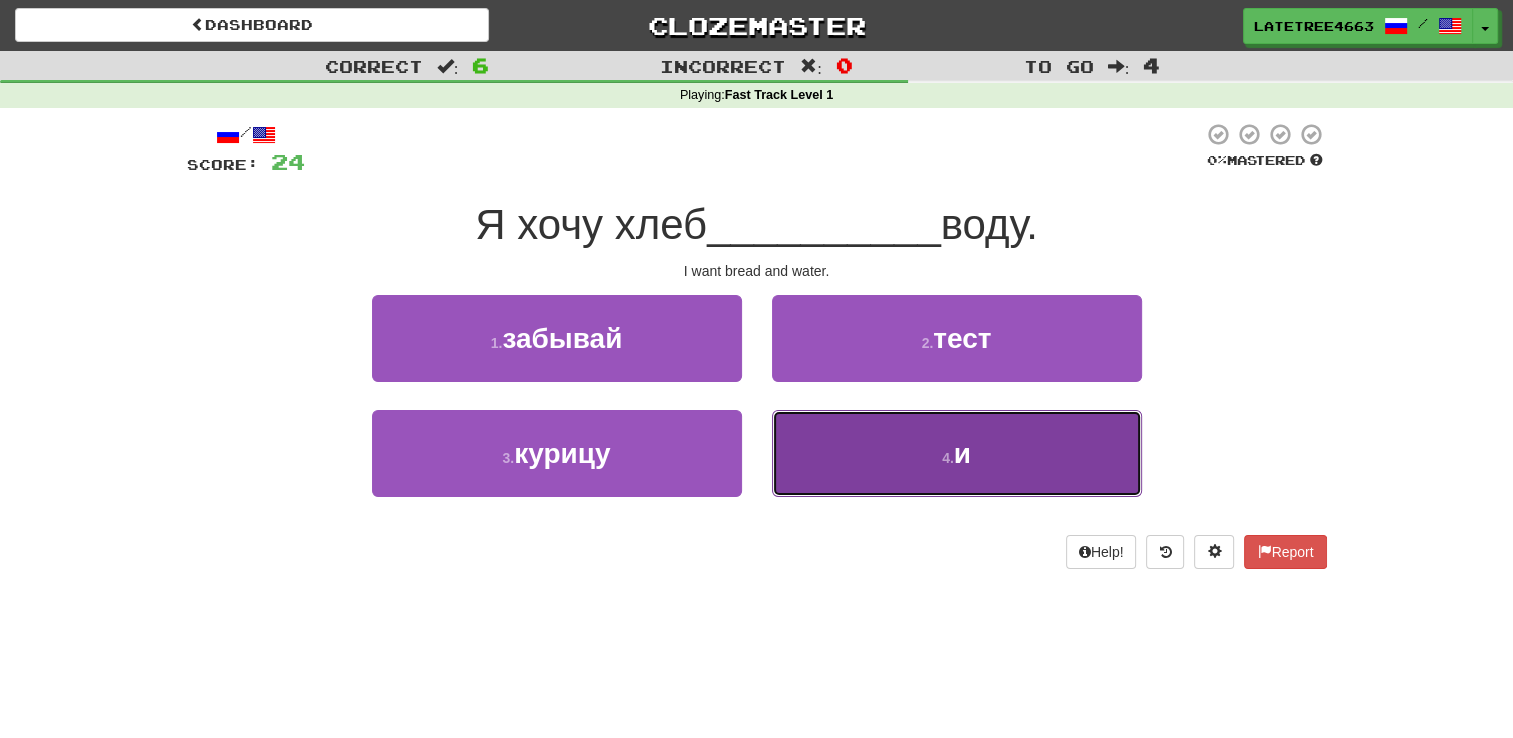 click on "4 .  и" at bounding box center [957, 453] 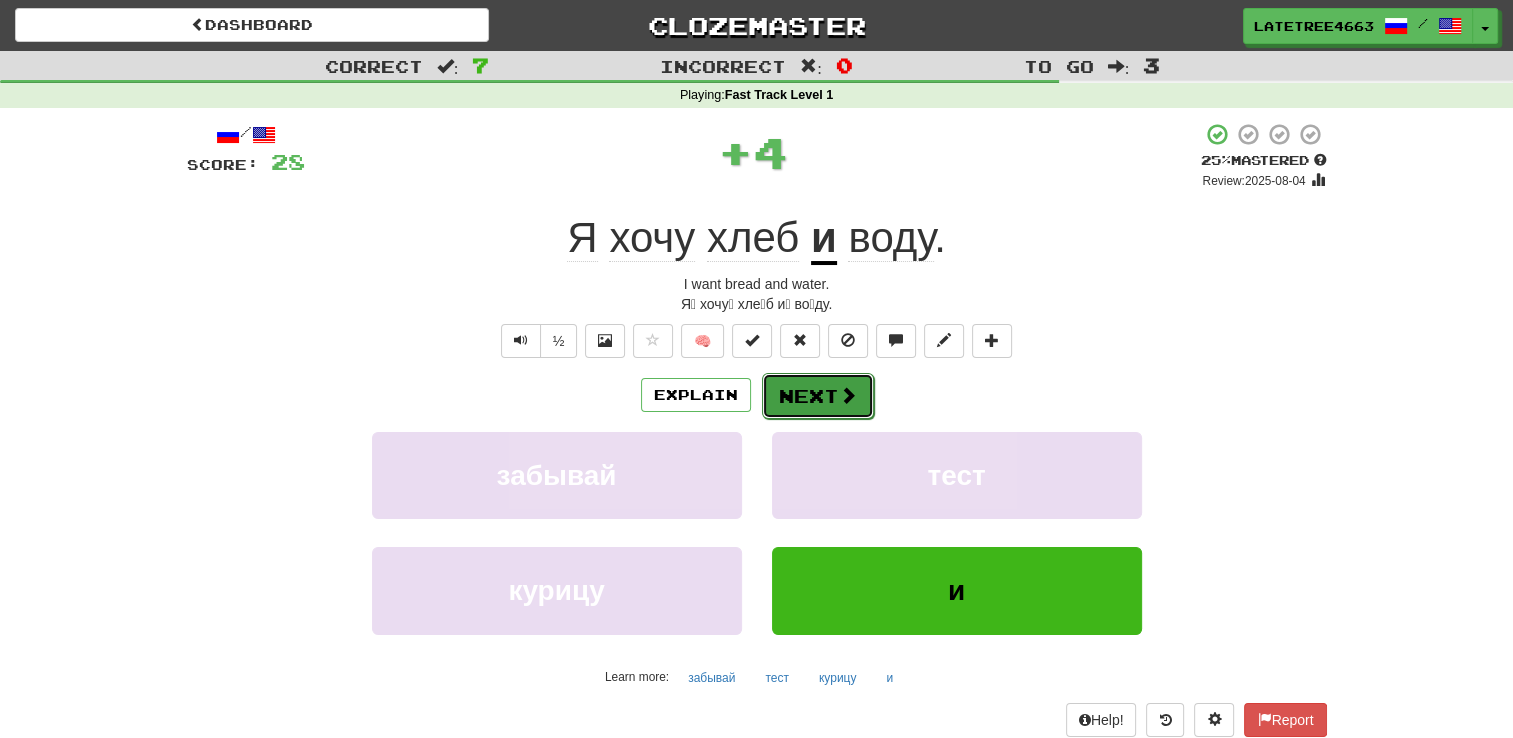 click on "Next" at bounding box center (818, 396) 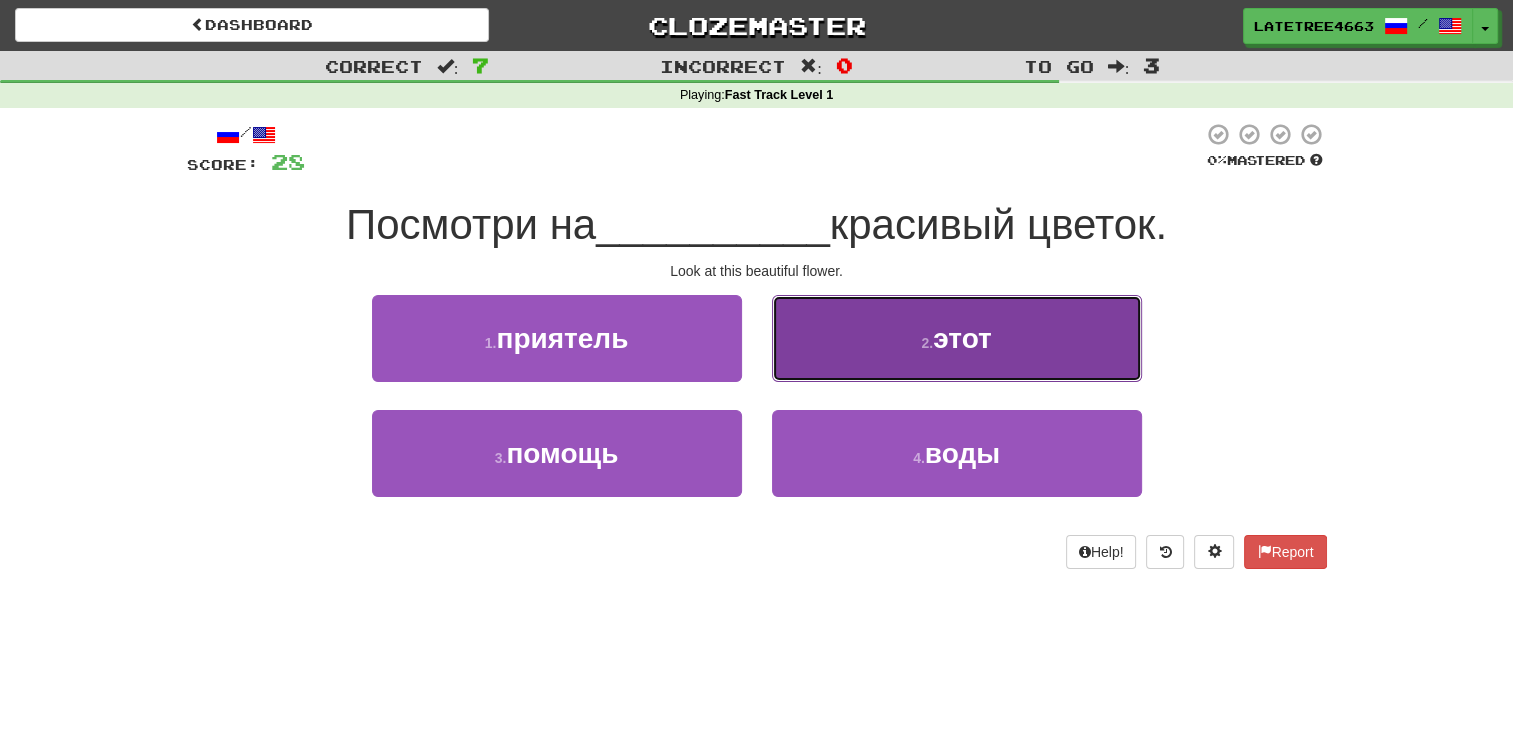 click on "2 ." at bounding box center (927, 343) 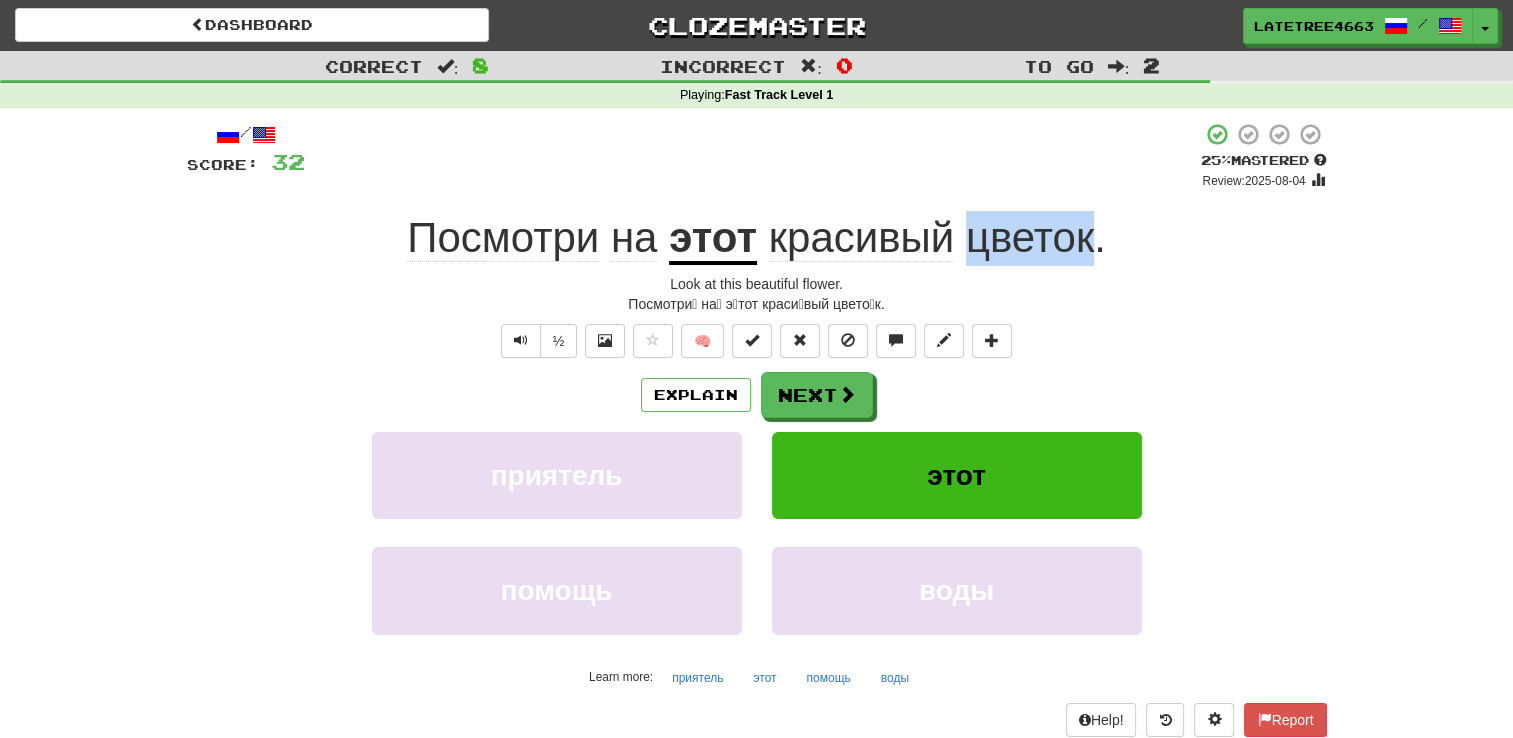 drag, startPoint x: 961, startPoint y: 241, endPoint x: 1094, endPoint y: 243, distance: 133.01503 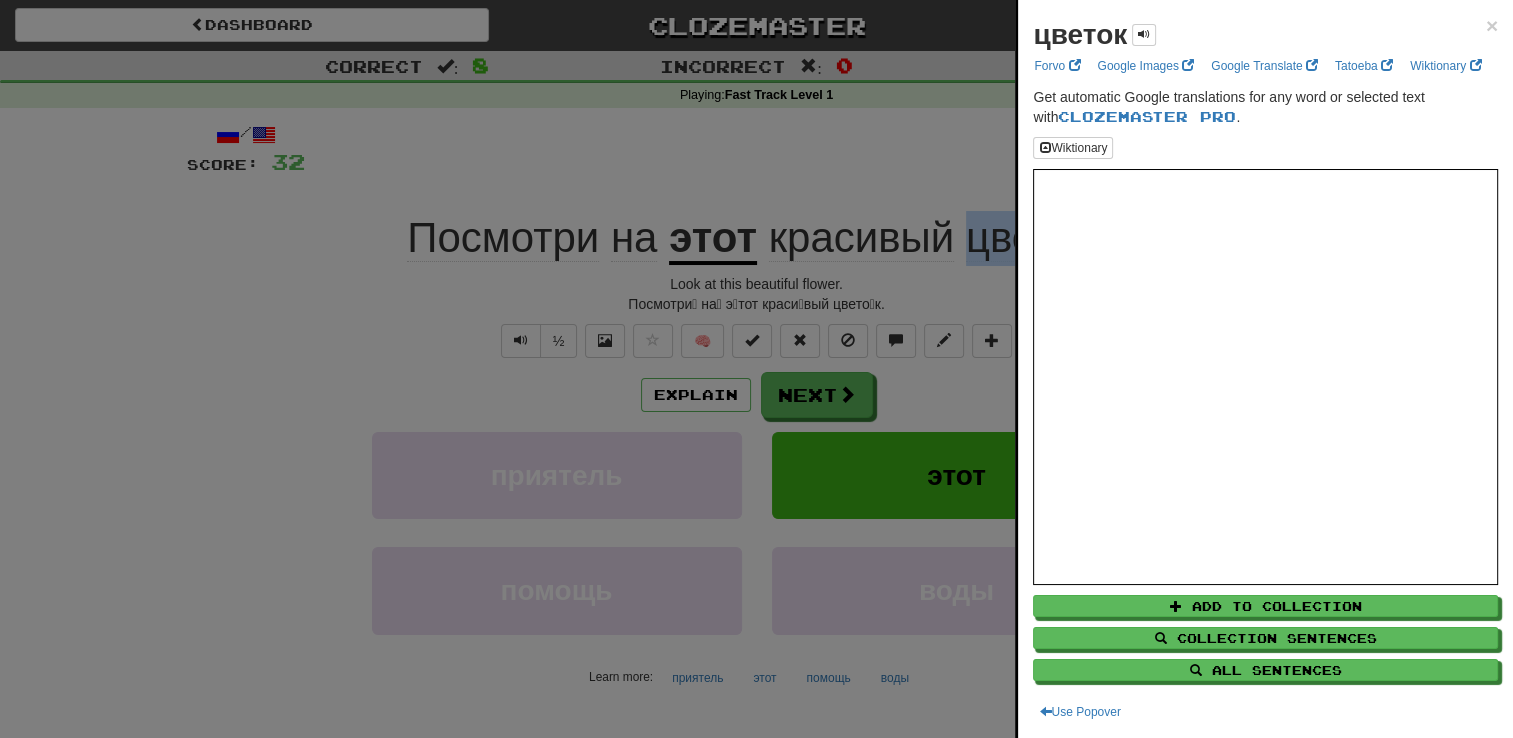 copy on "цветок" 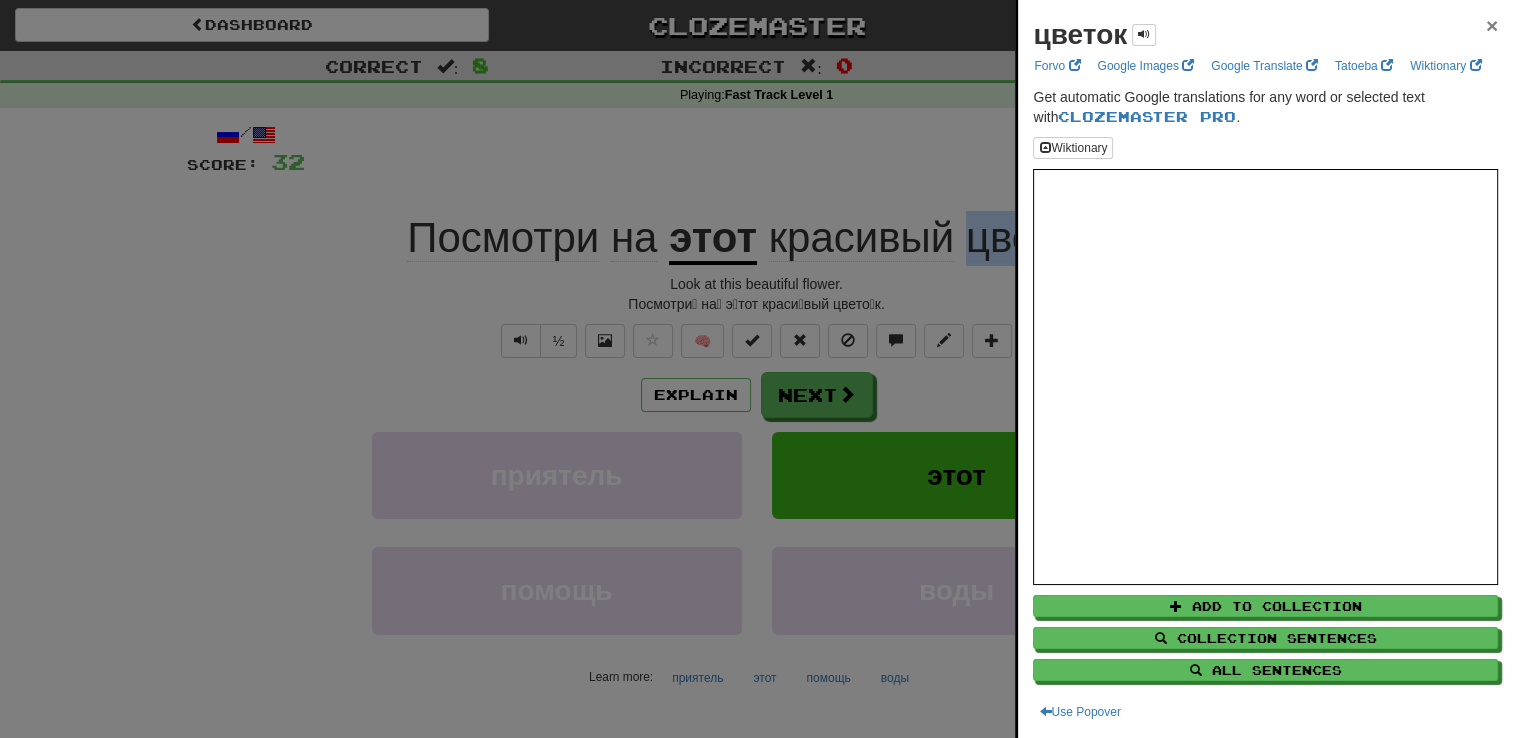 click on "×" at bounding box center [1492, 25] 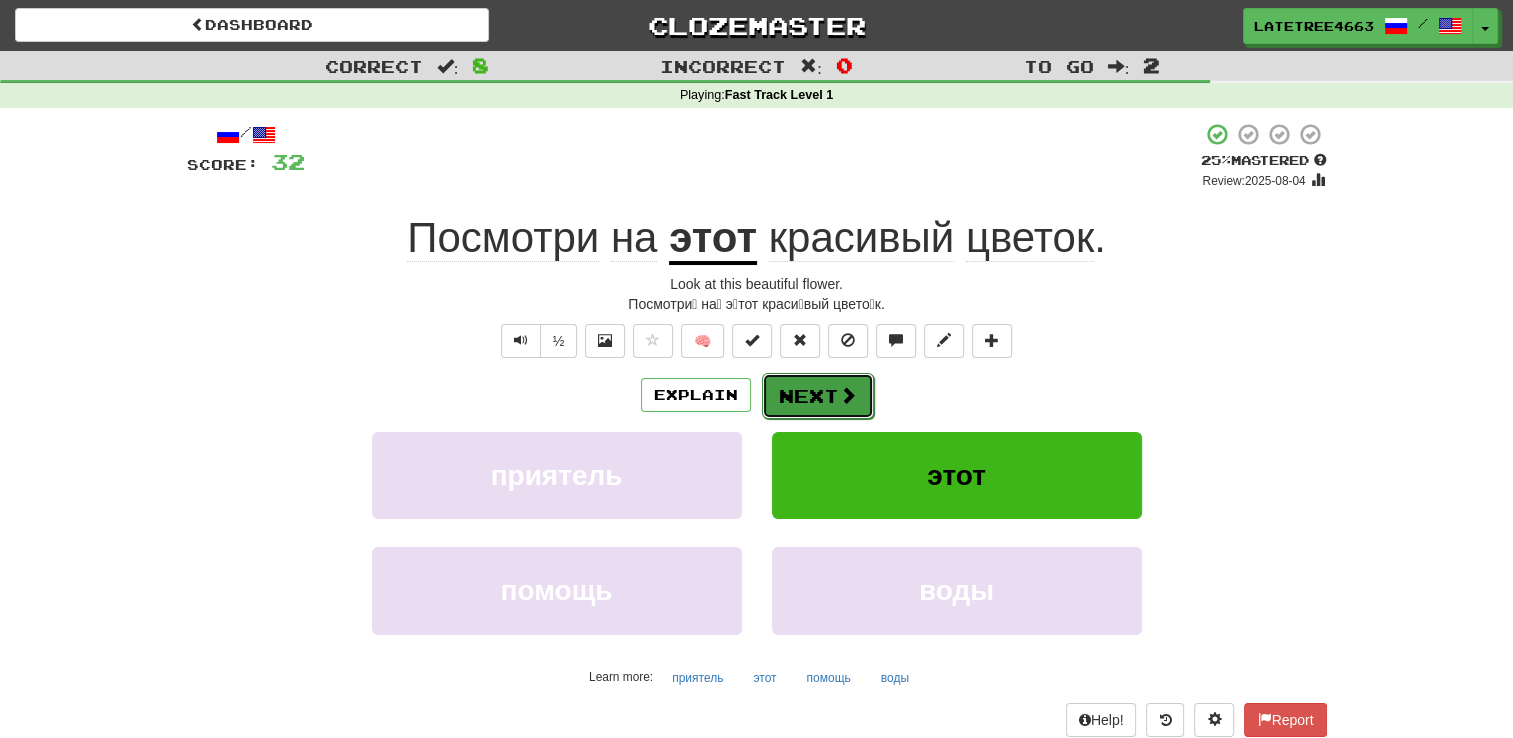 click on "Next" at bounding box center (818, 396) 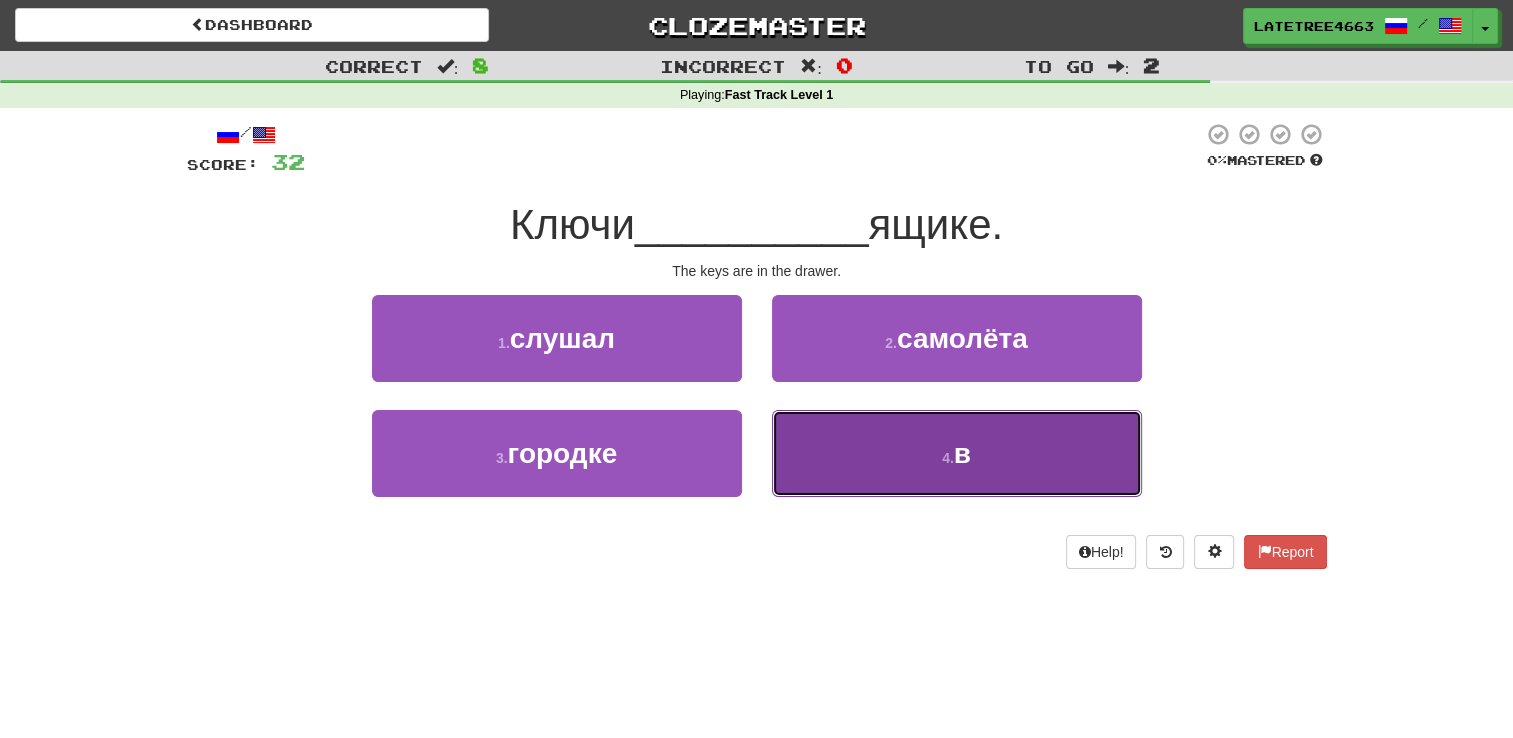 click on "4 .  в" at bounding box center (957, 453) 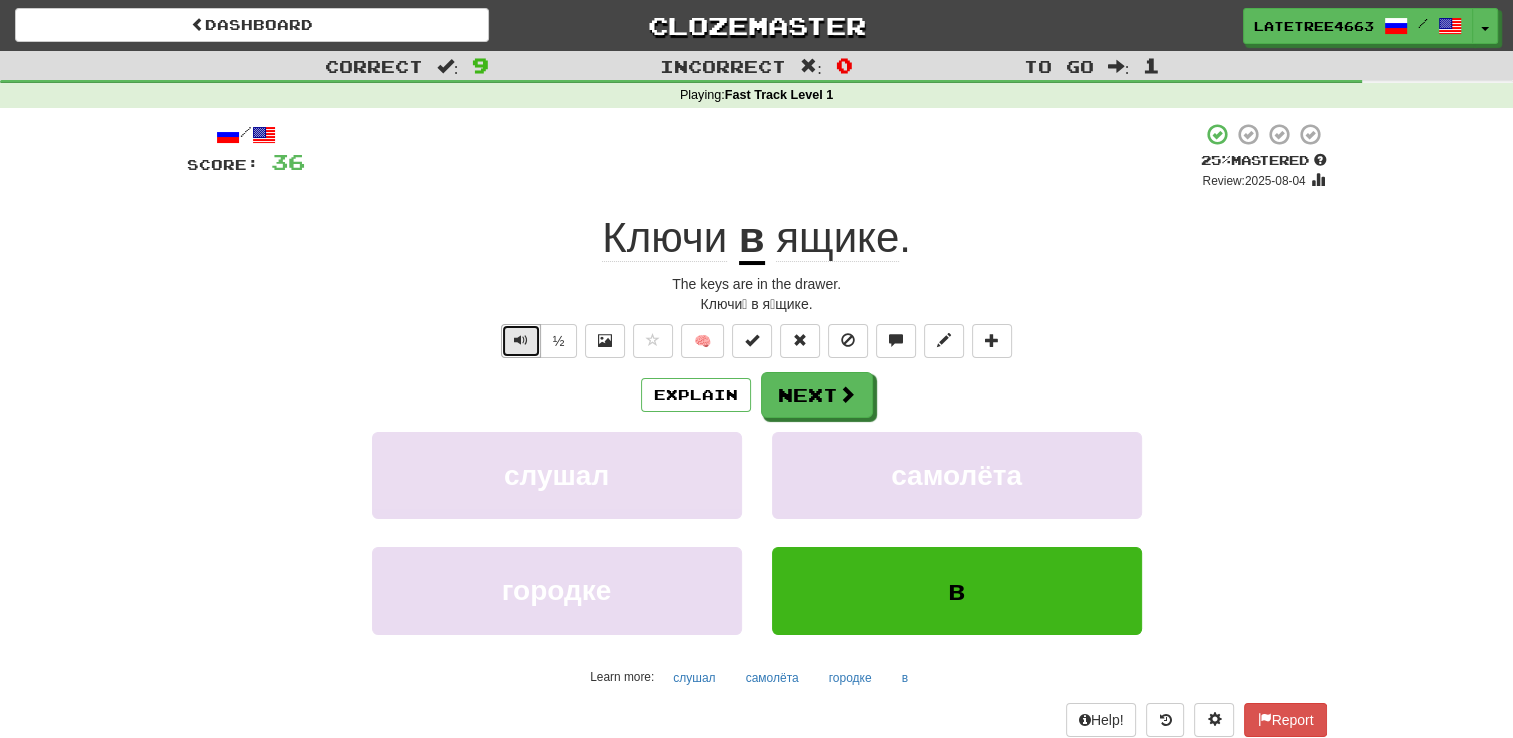 click at bounding box center [521, 341] 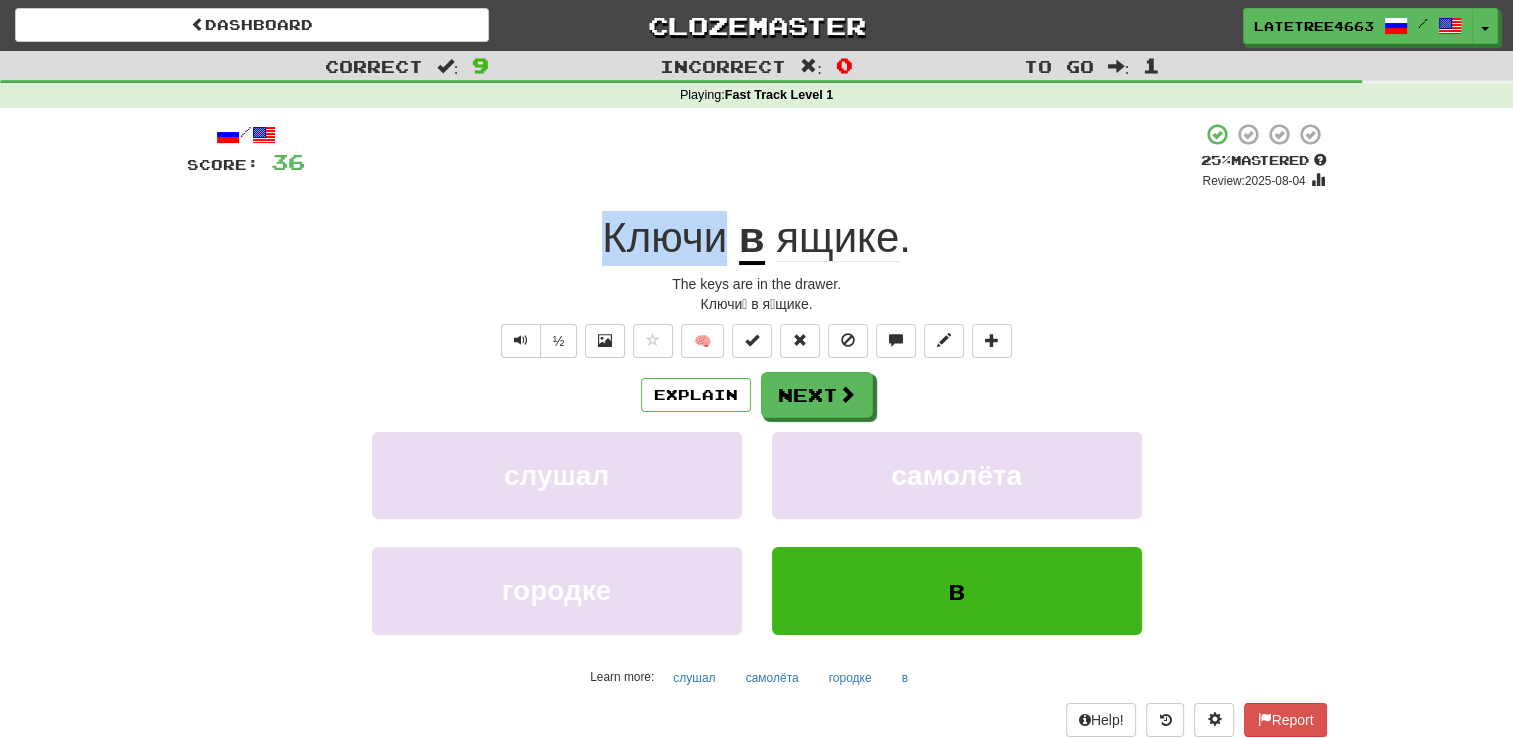 drag, startPoint x: 726, startPoint y: 241, endPoint x: 598, endPoint y: 238, distance: 128.03516 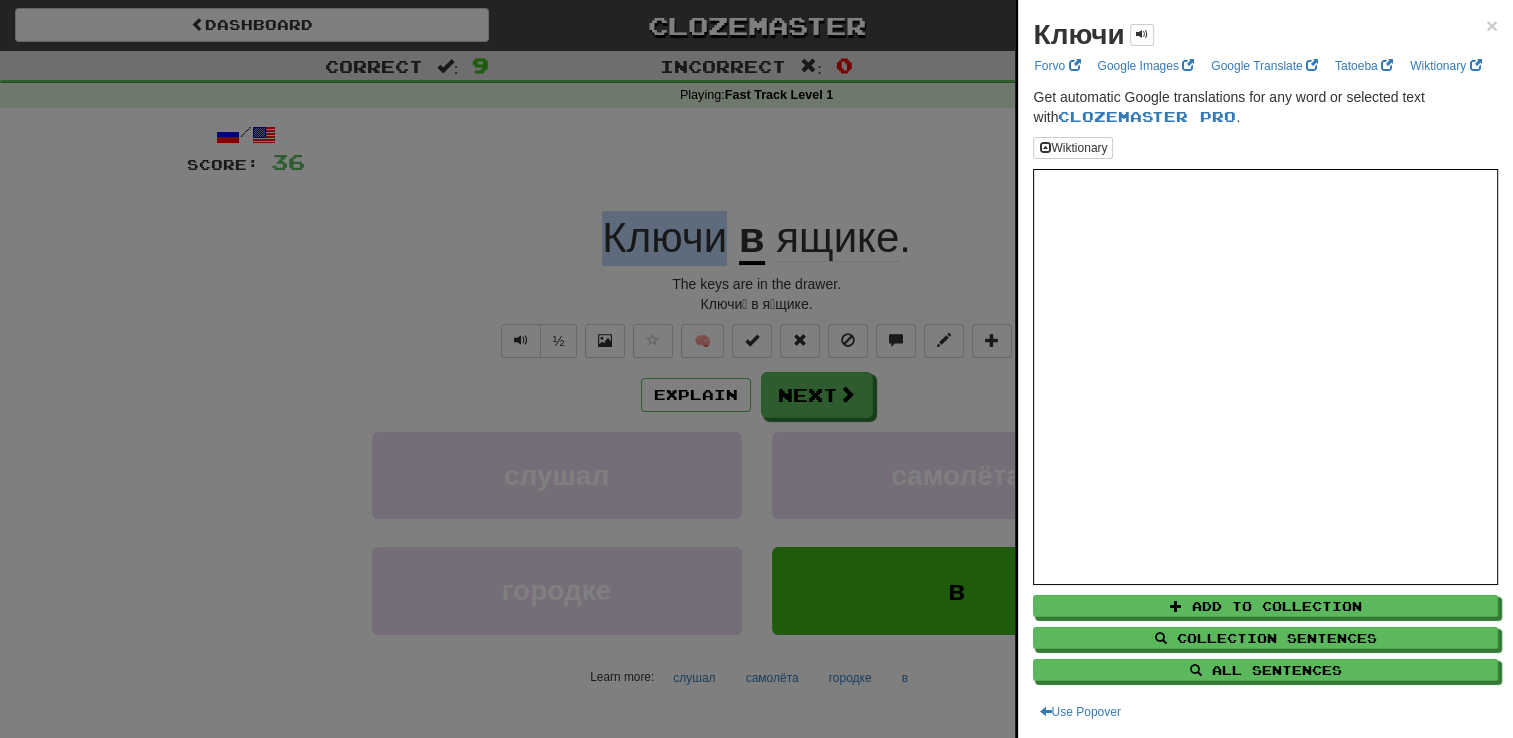 copy on "Ключи" 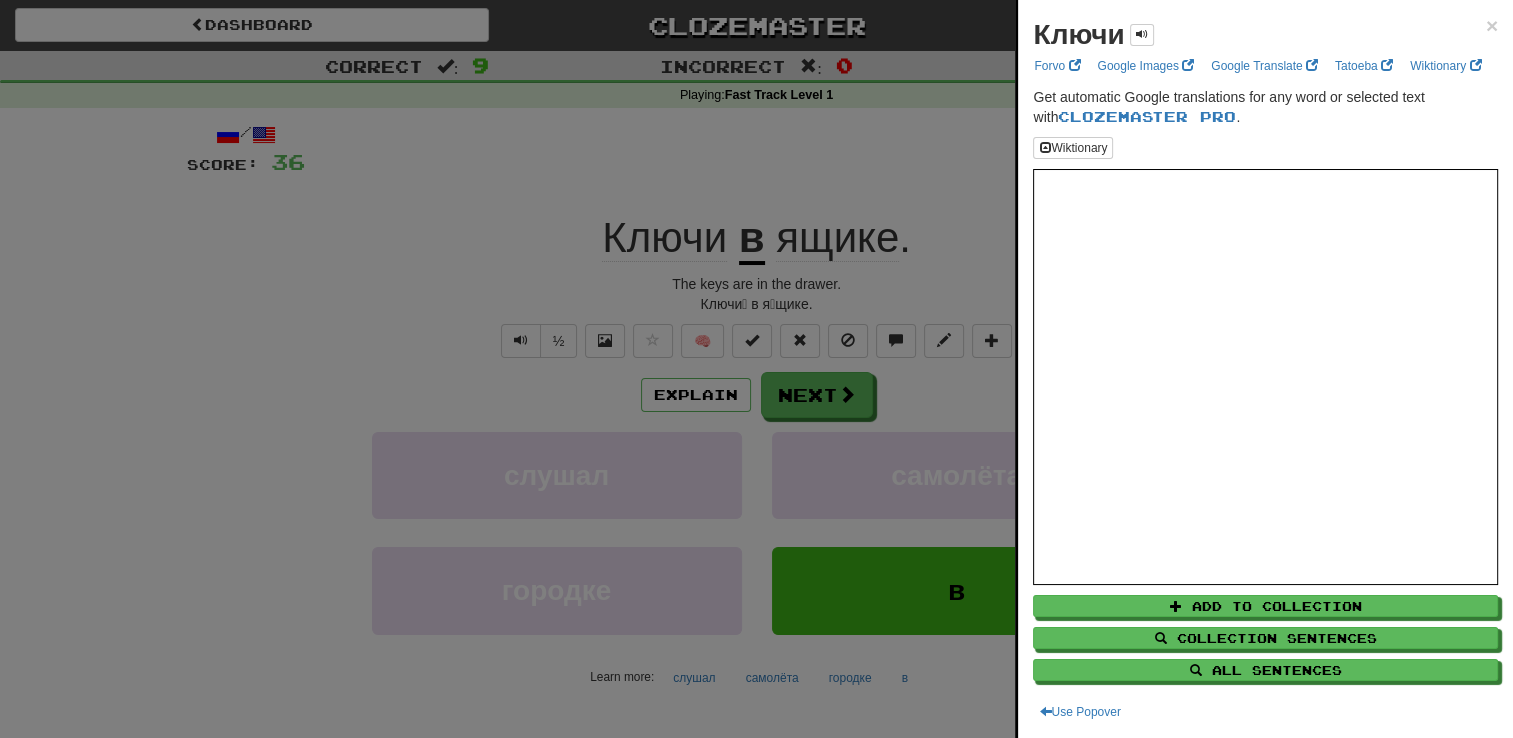 click at bounding box center [756, 369] 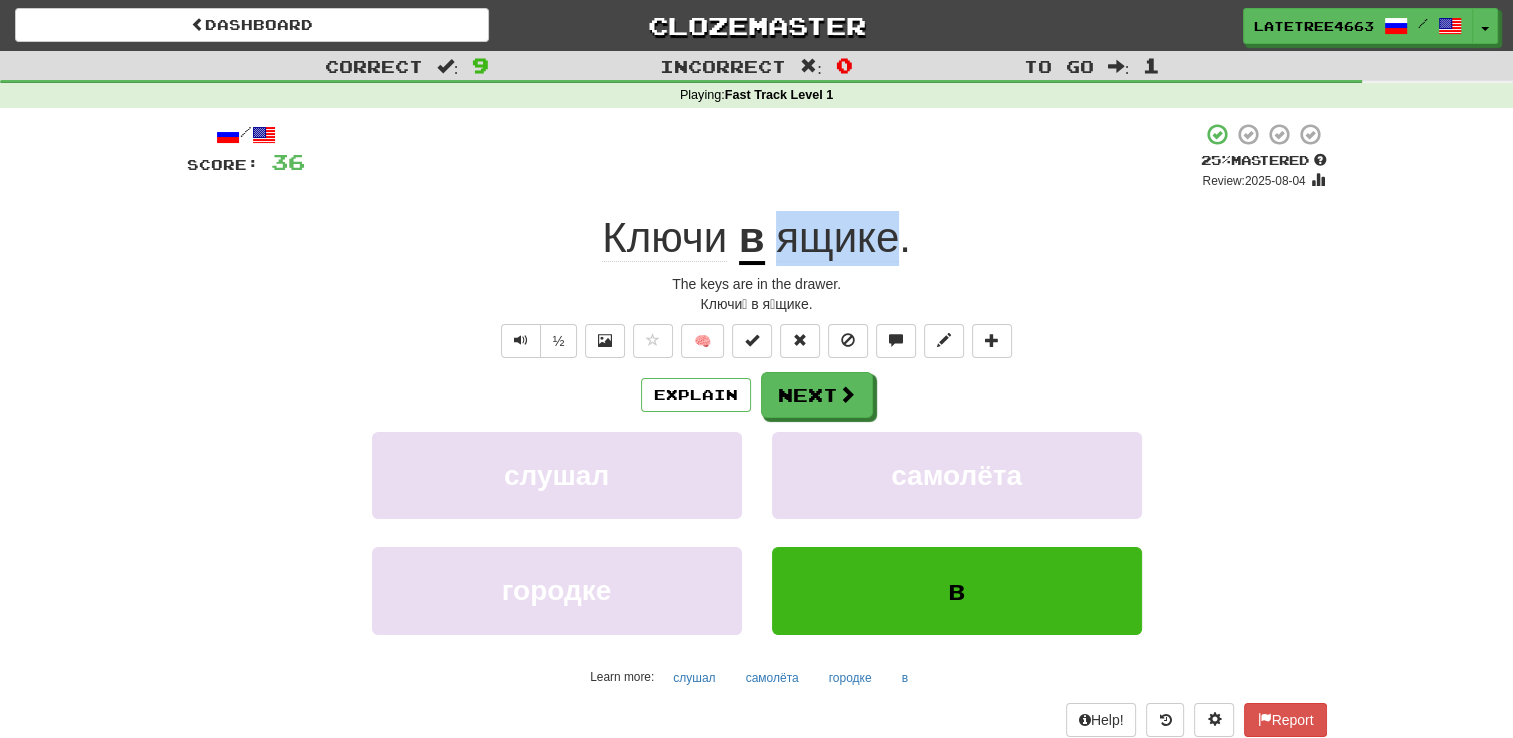 drag, startPoint x: 904, startPoint y: 242, endPoint x: 772, endPoint y: 233, distance: 132.30646 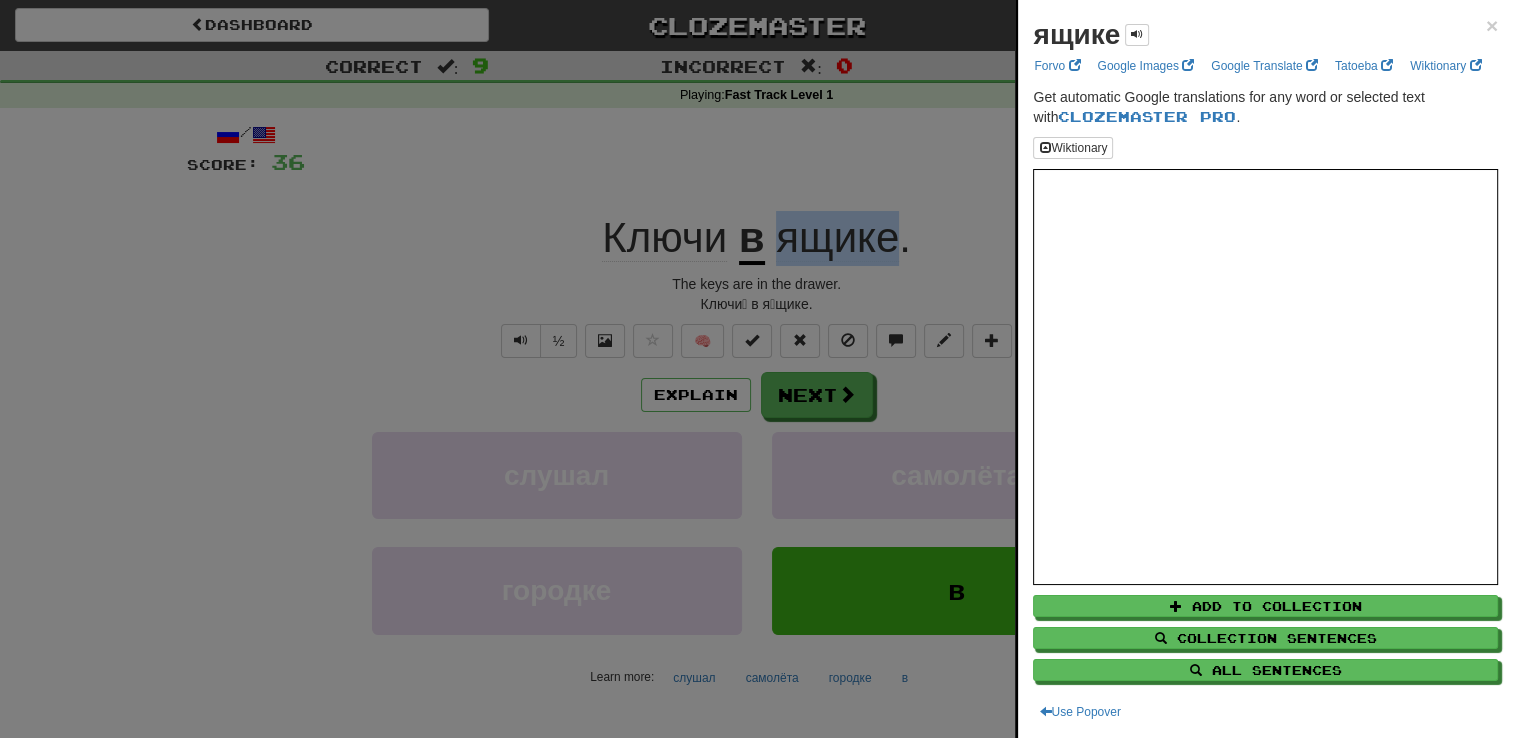 copy on "ящике" 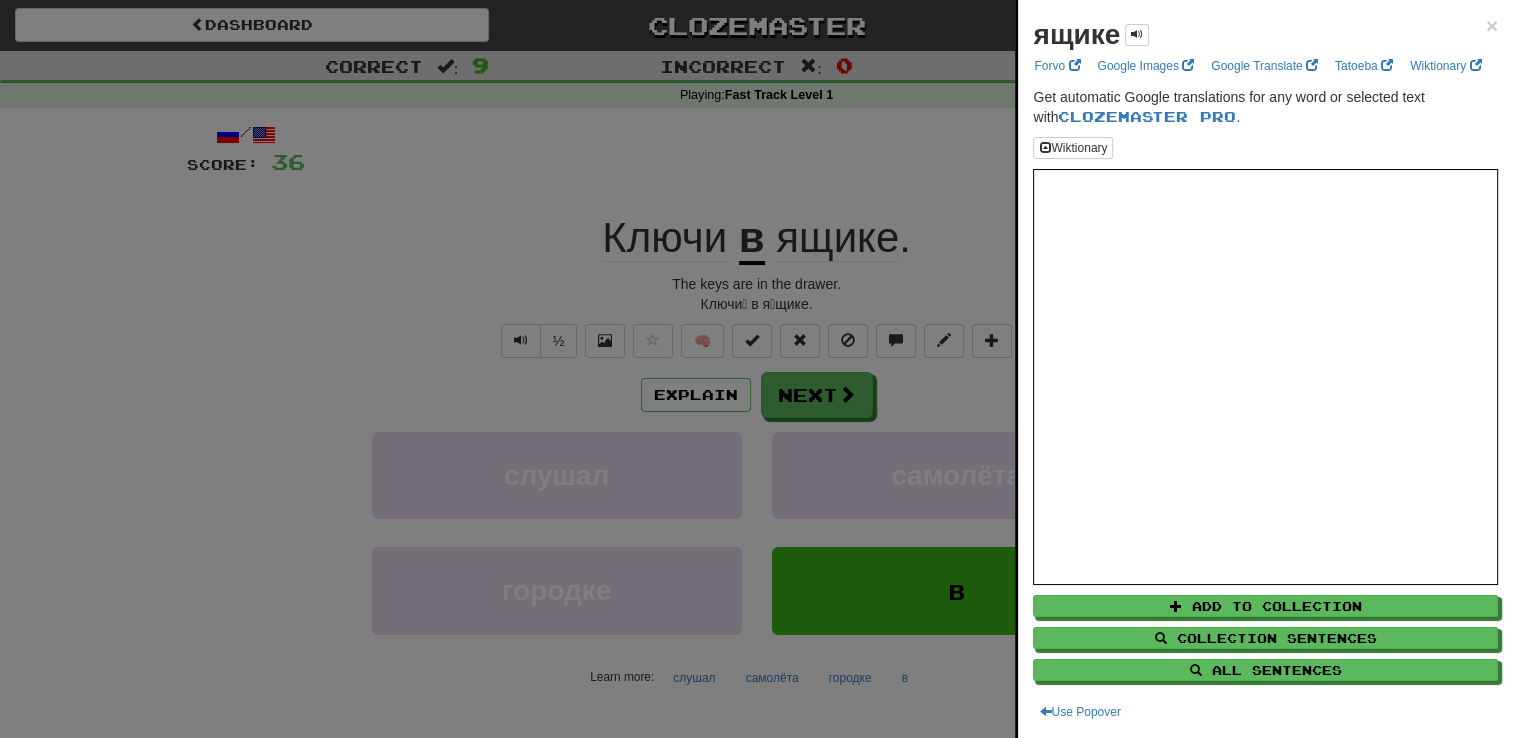 click at bounding box center (756, 369) 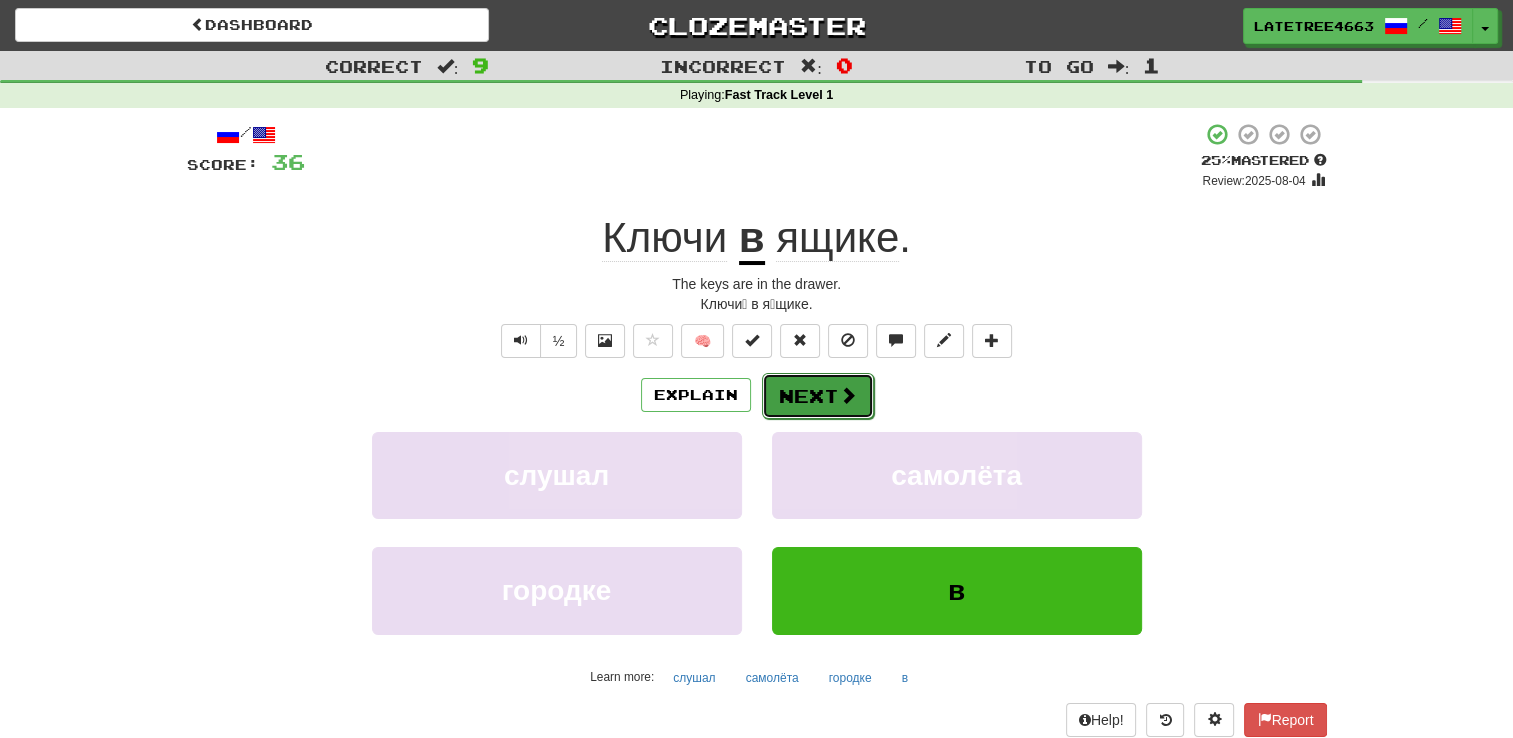 click on "Next" at bounding box center [818, 396] 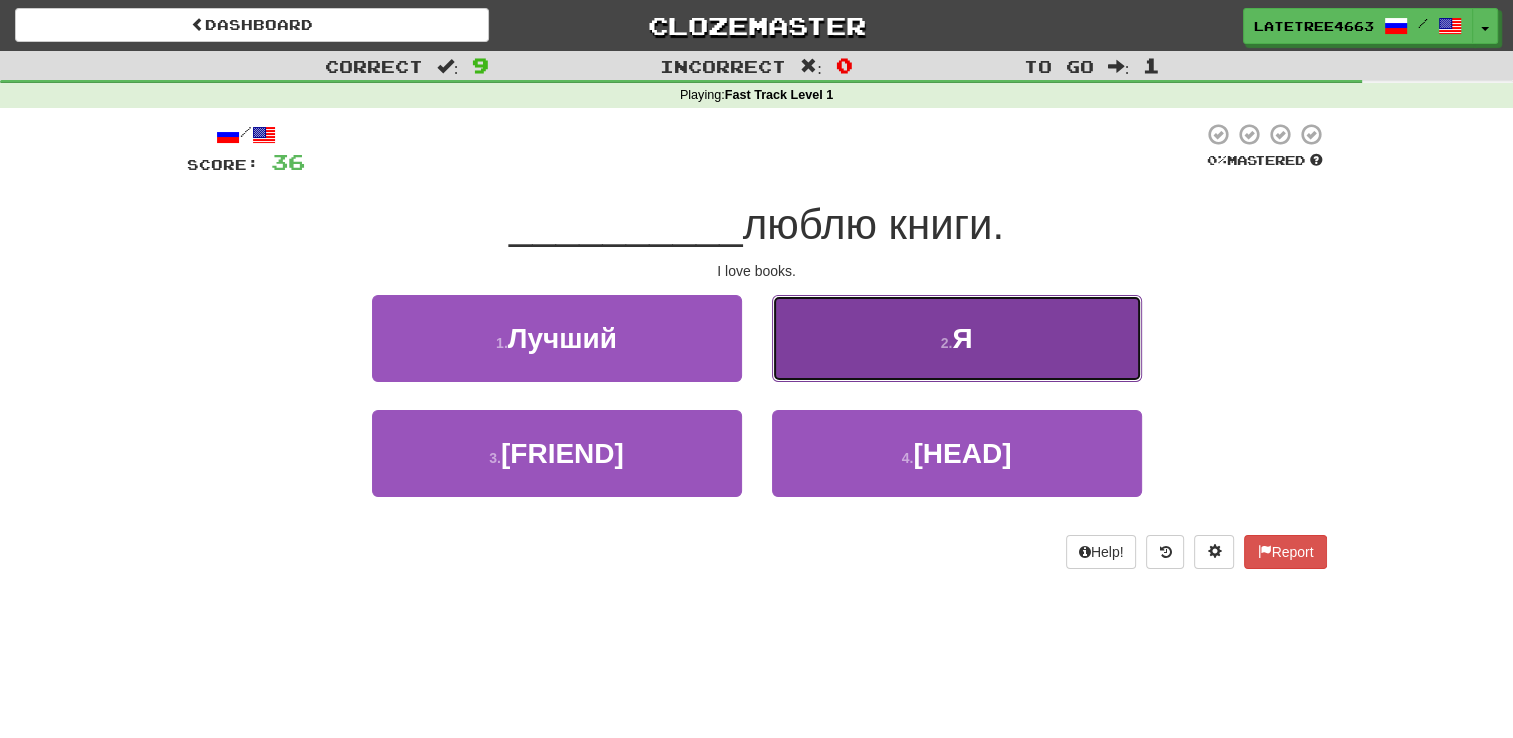 click on "2 .  Я" at bounding box center [957, 338] 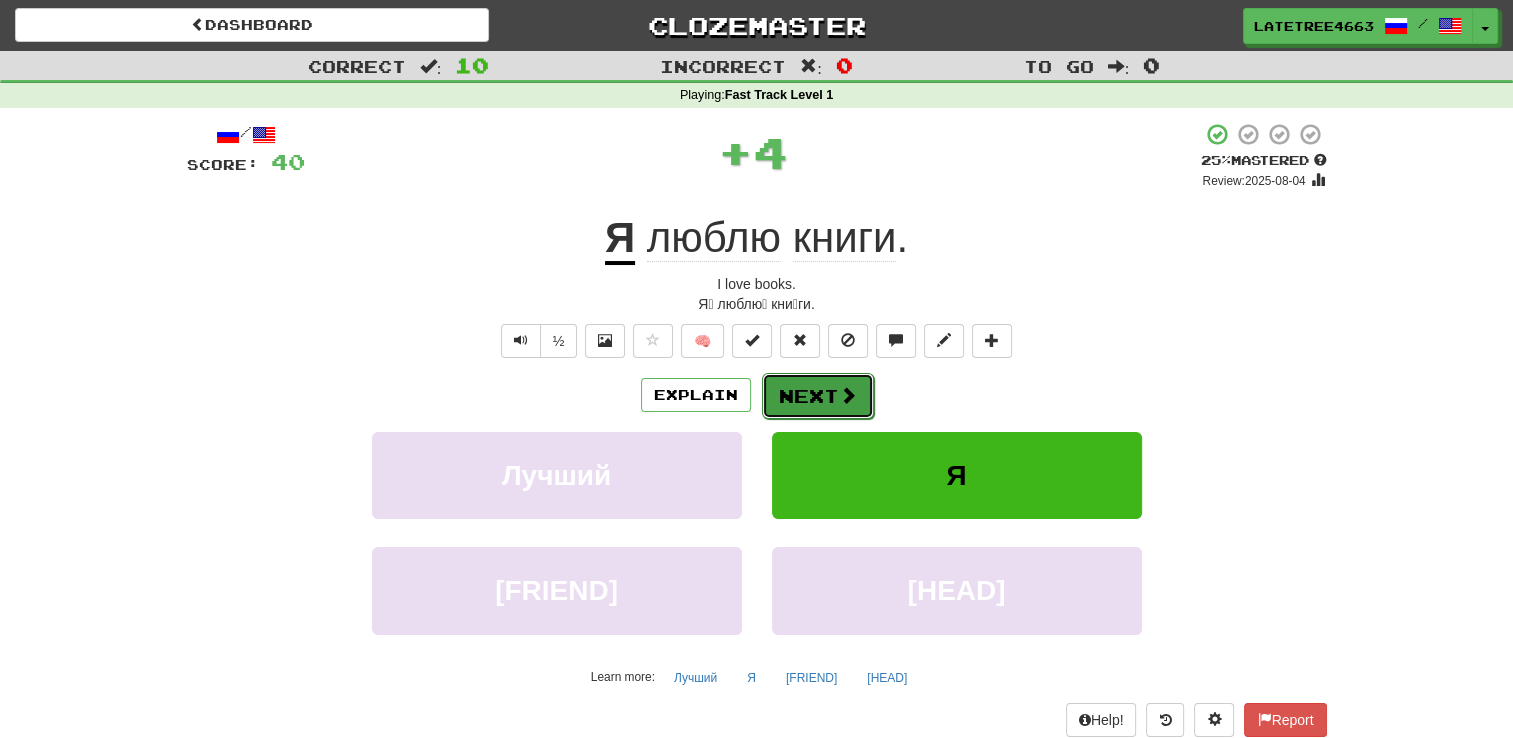 click on "Next" at bounding box center (818, 396) 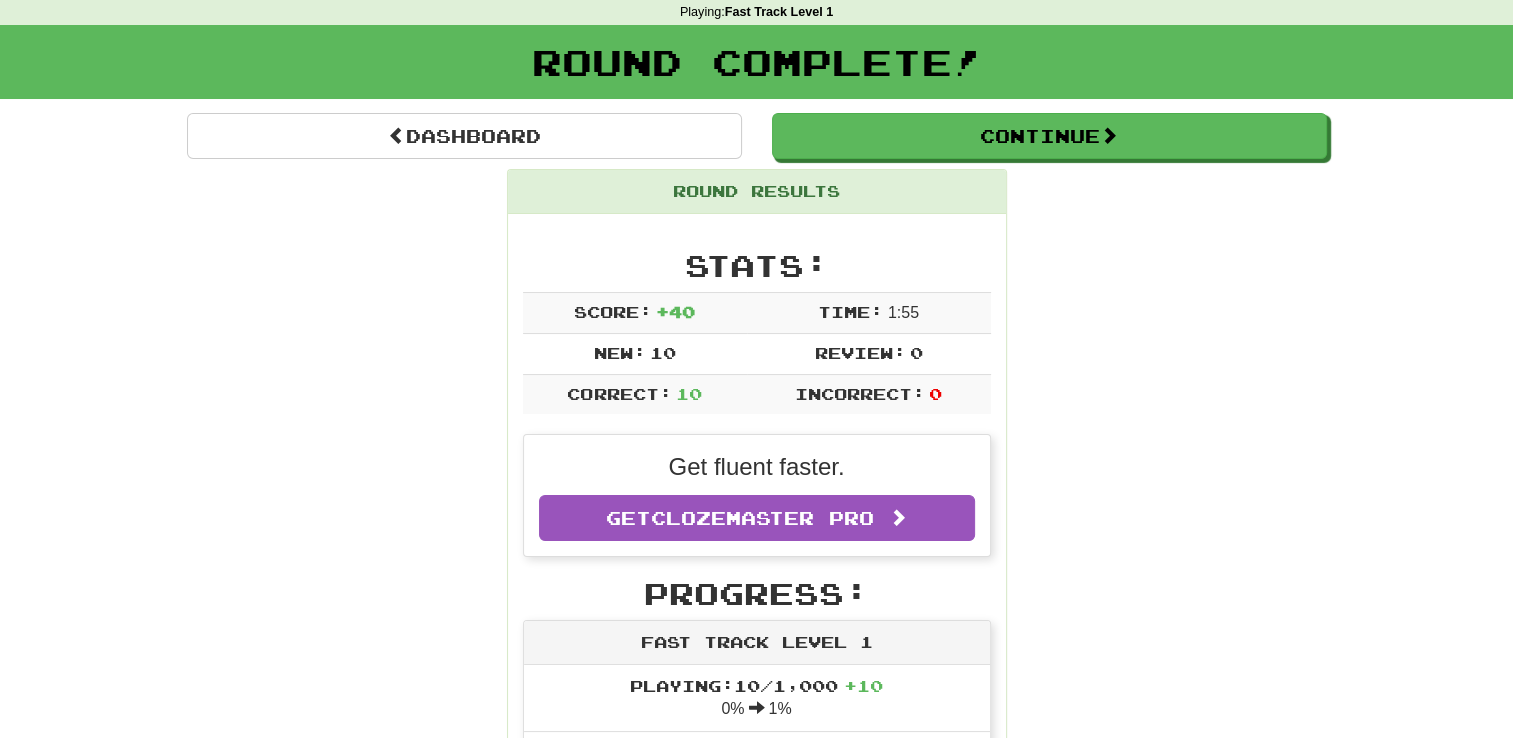 scroll, scrollTop: 76, scrollLeft: 0, axis: vertical 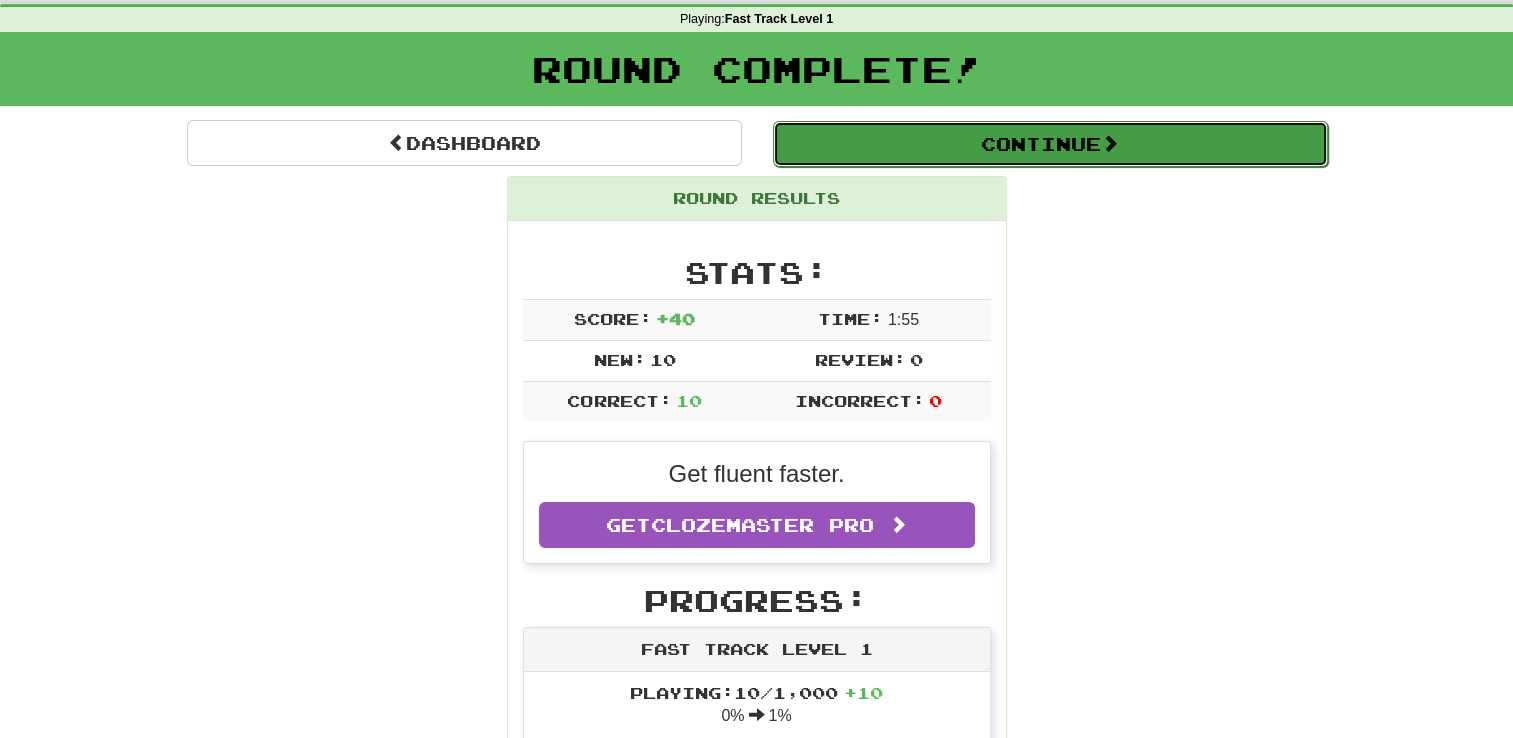 click on "Continue" at bounding box center (1050, 144) 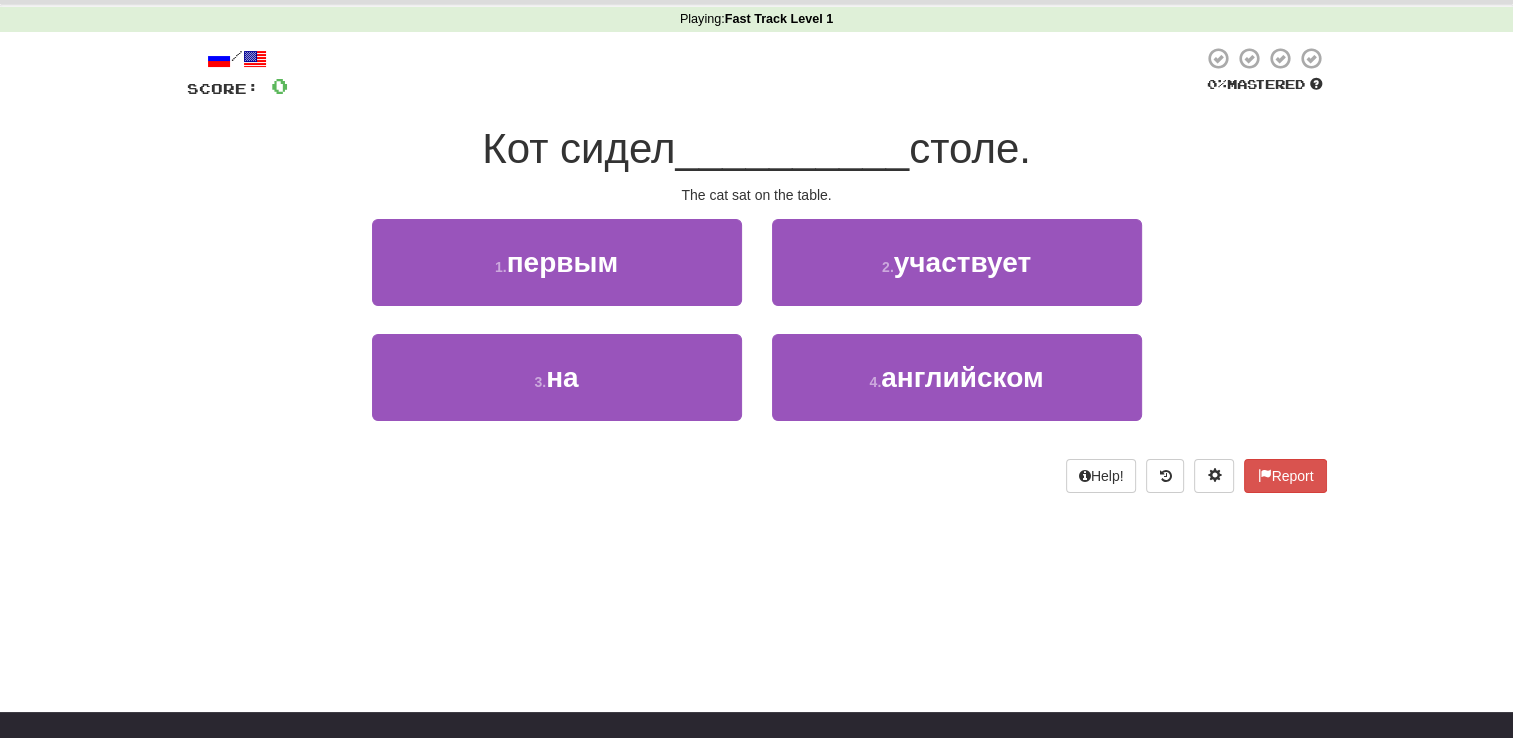 scroll, scrollTop: 0, scrollLeft: 0, axis: both 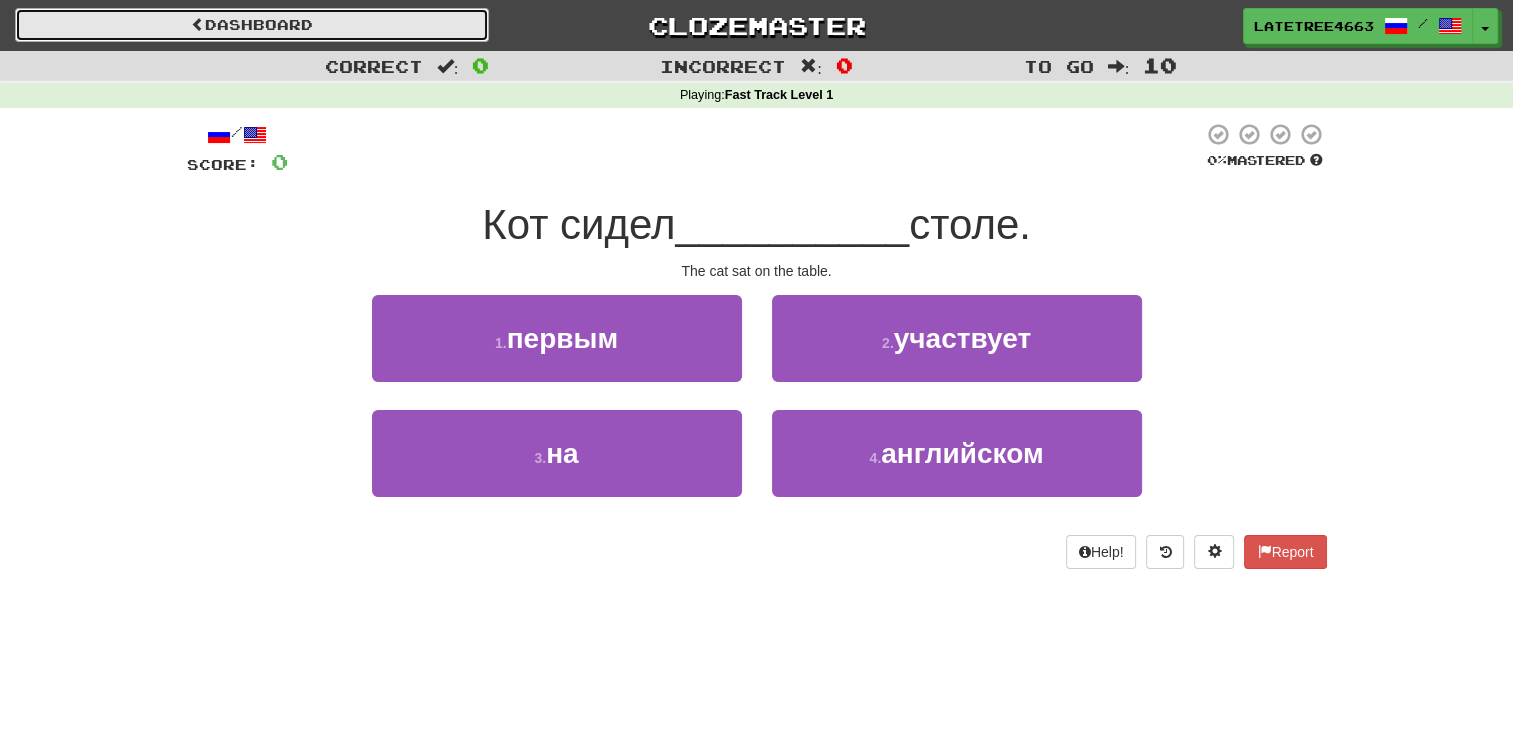 click on "Dashboard" at bounding box center (252, 25) 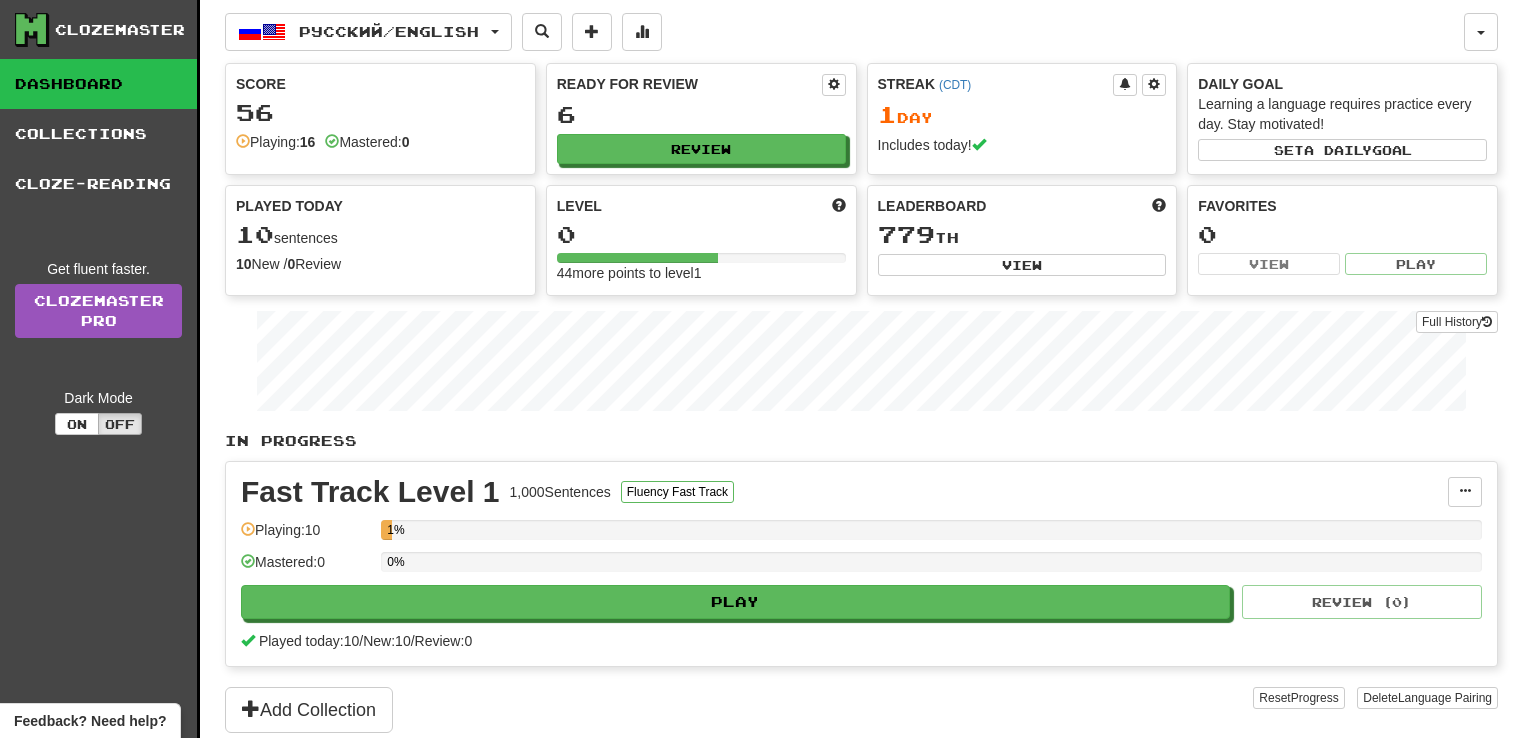 scroll, scrollTop: 0, scrollLeft: 0, axis: both 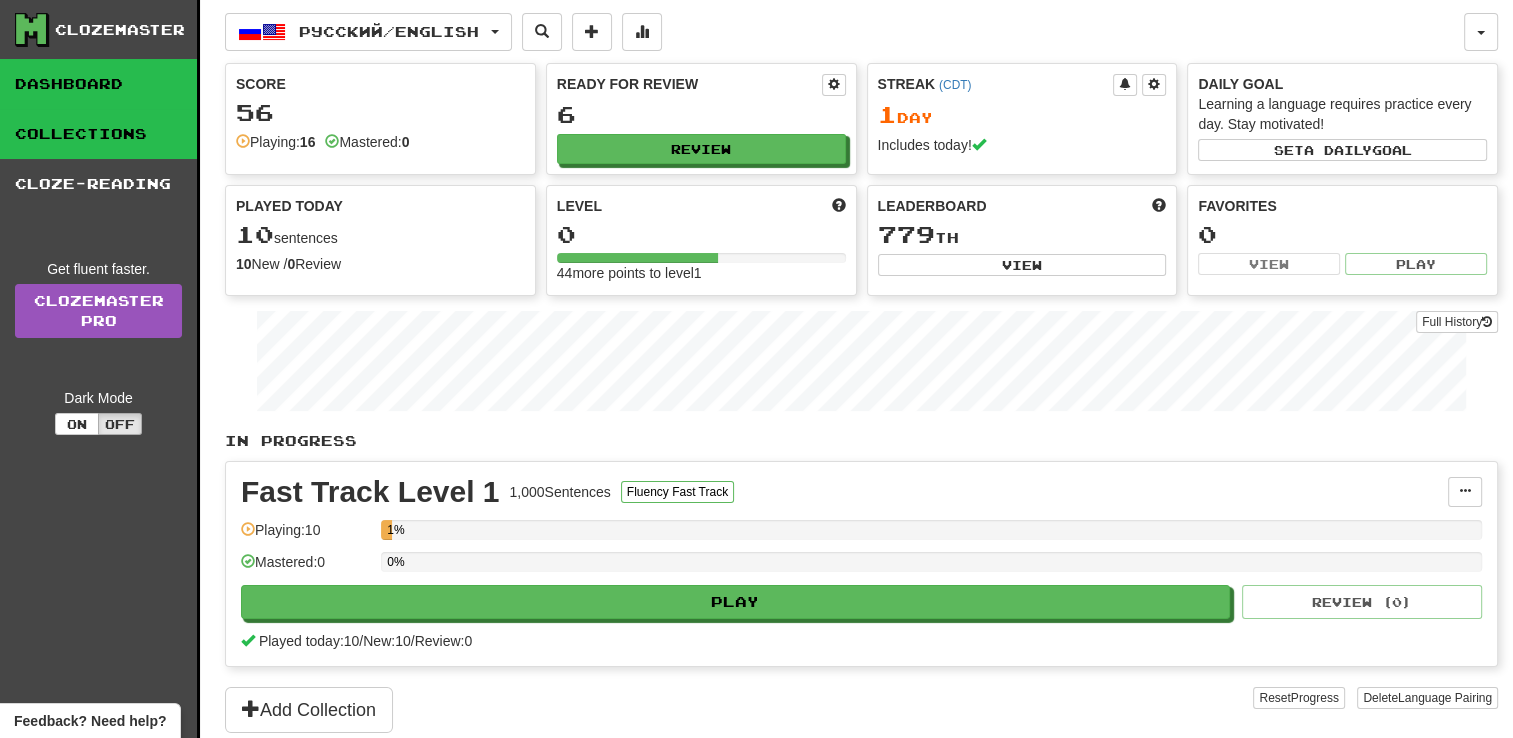 click on "Collections" at bounding box center [98, 134] 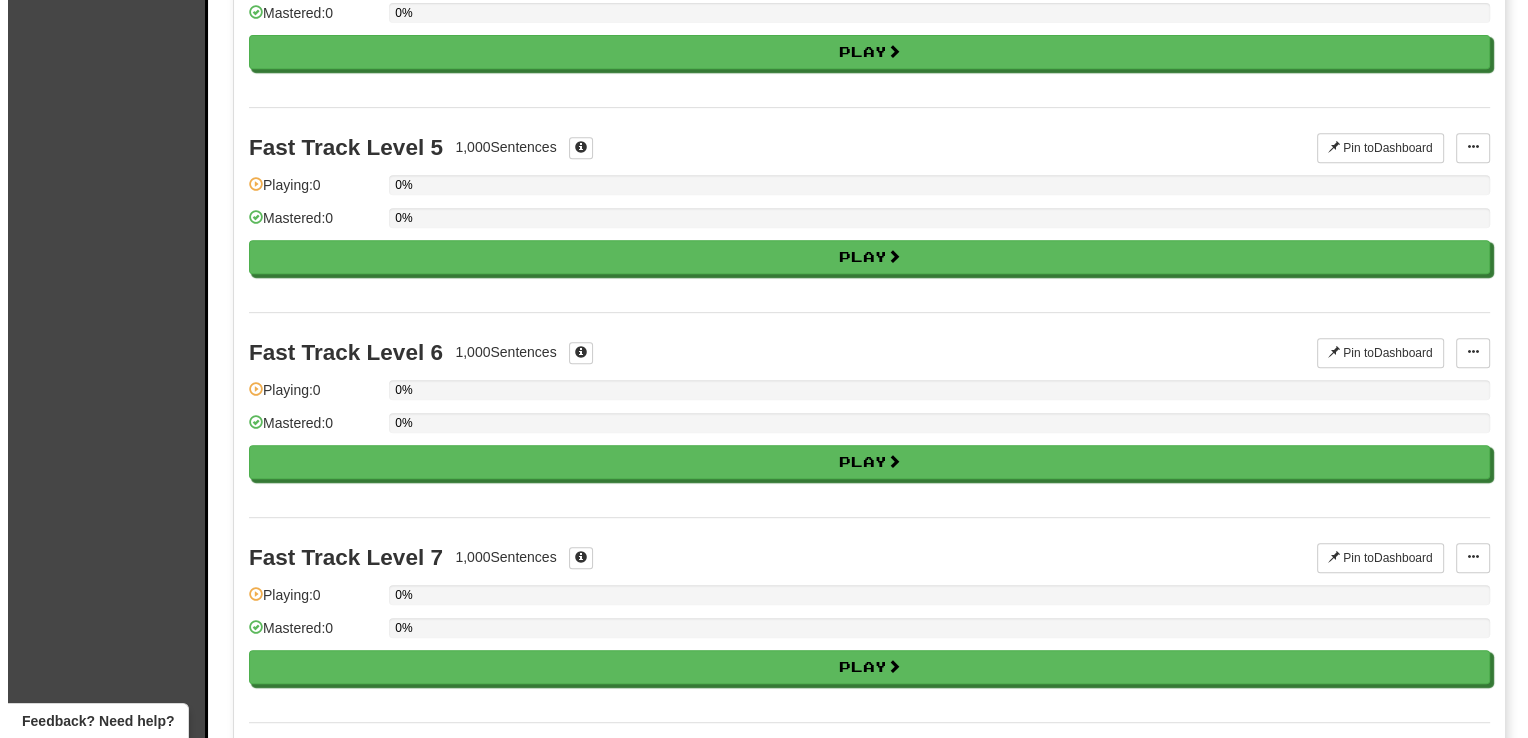 scroll, scrollTop: 886, scrollLeft: 0, axis: vertical 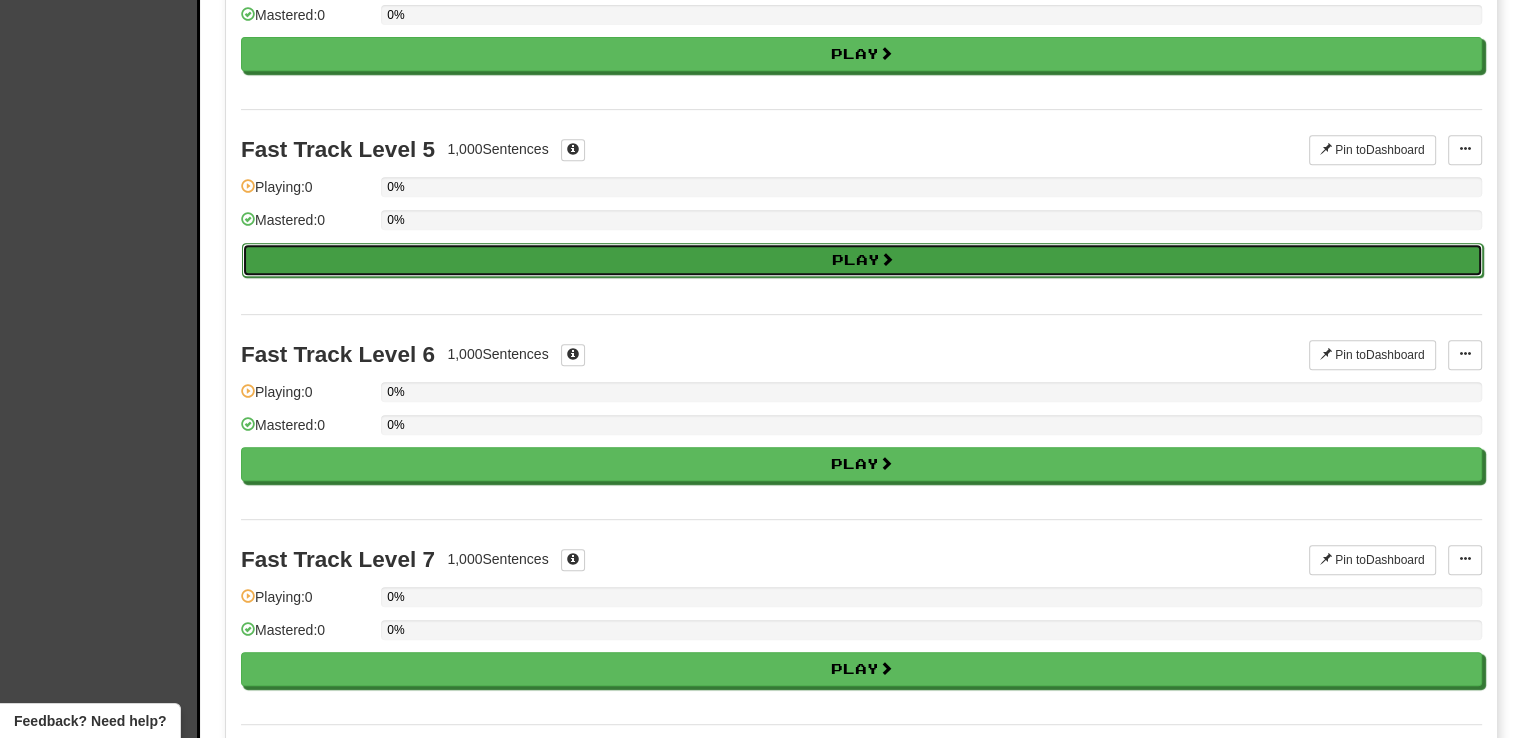 click on "Play" at bounding box center [862, 260] 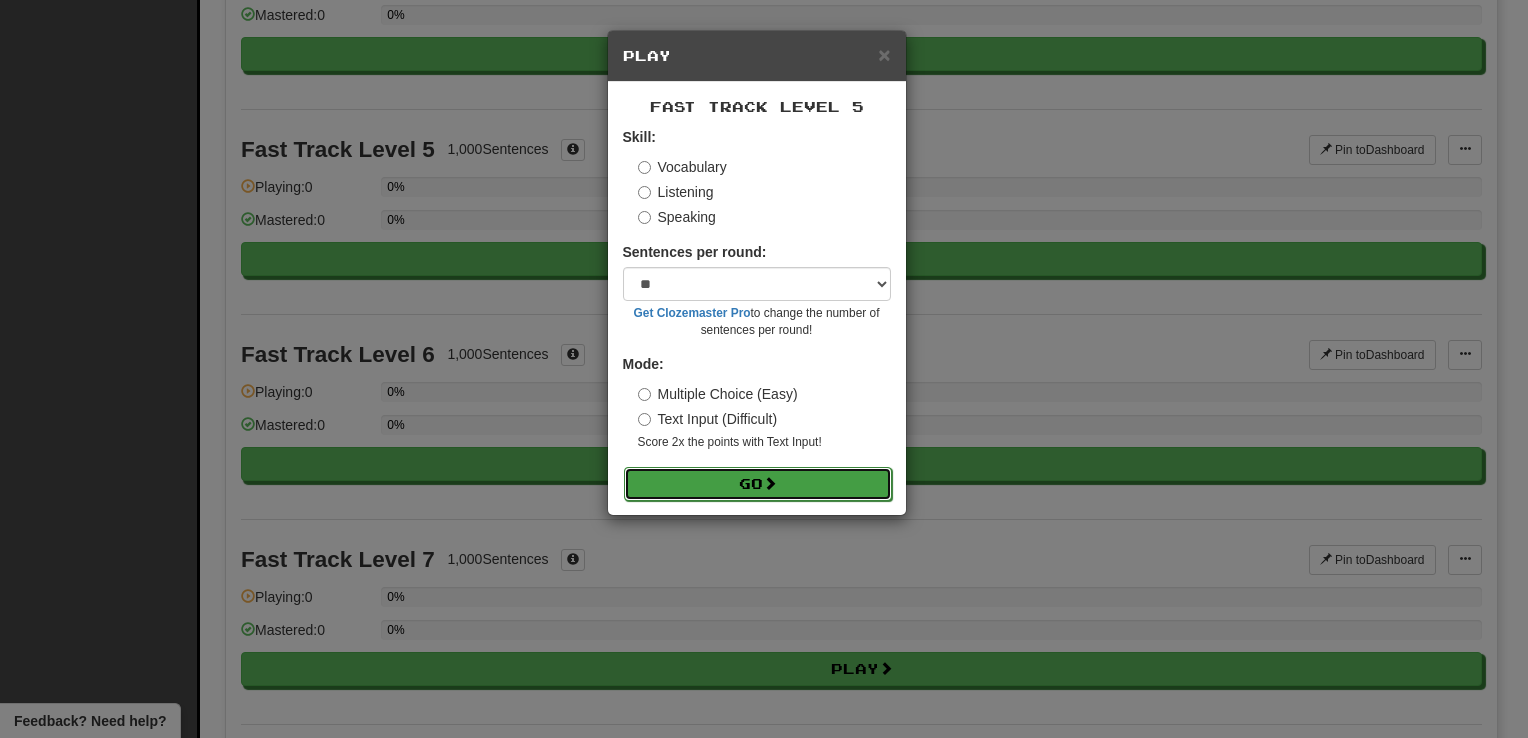 click on "Go" at bounding box center (758, 484) 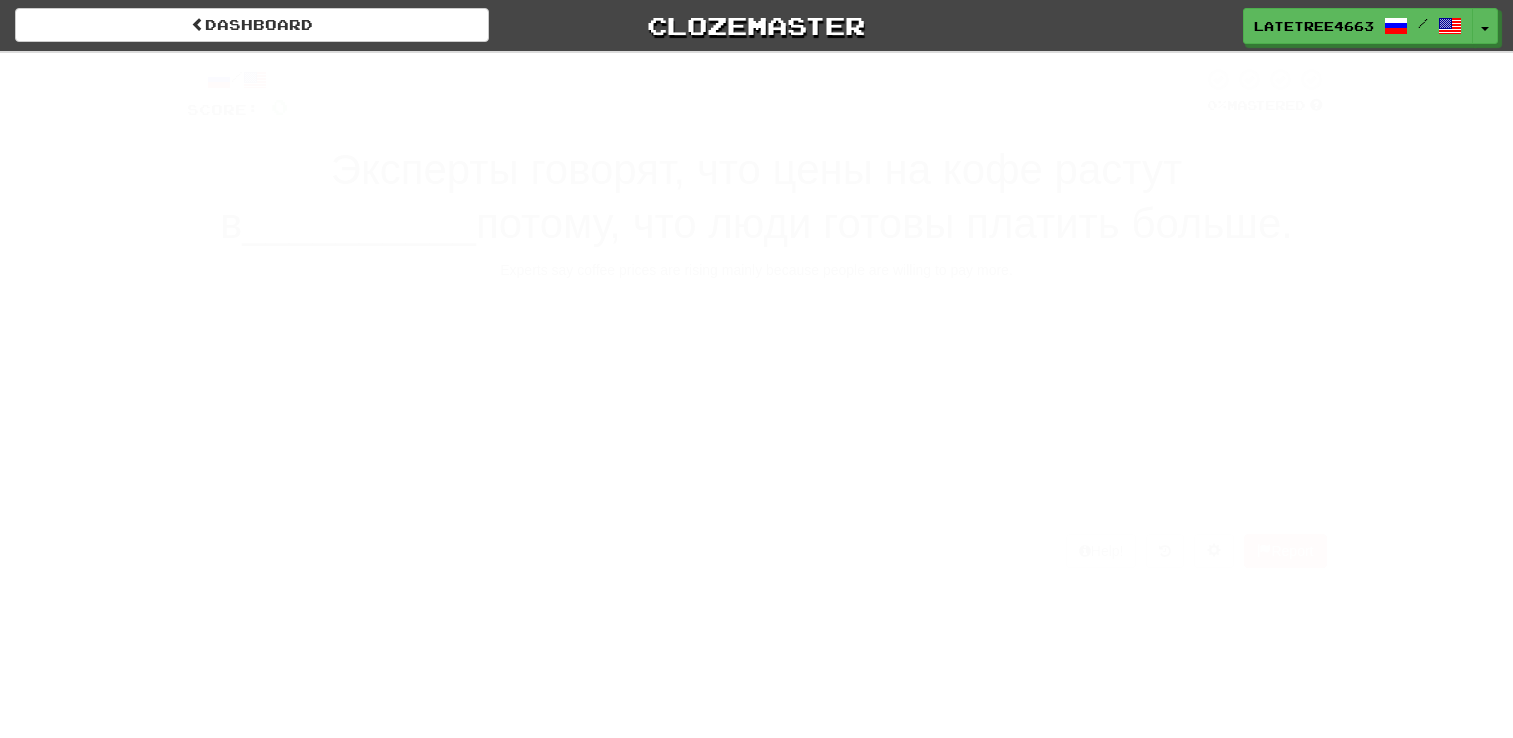 scroll, scrollTop: 0, scrollLeft: 0, axis: both 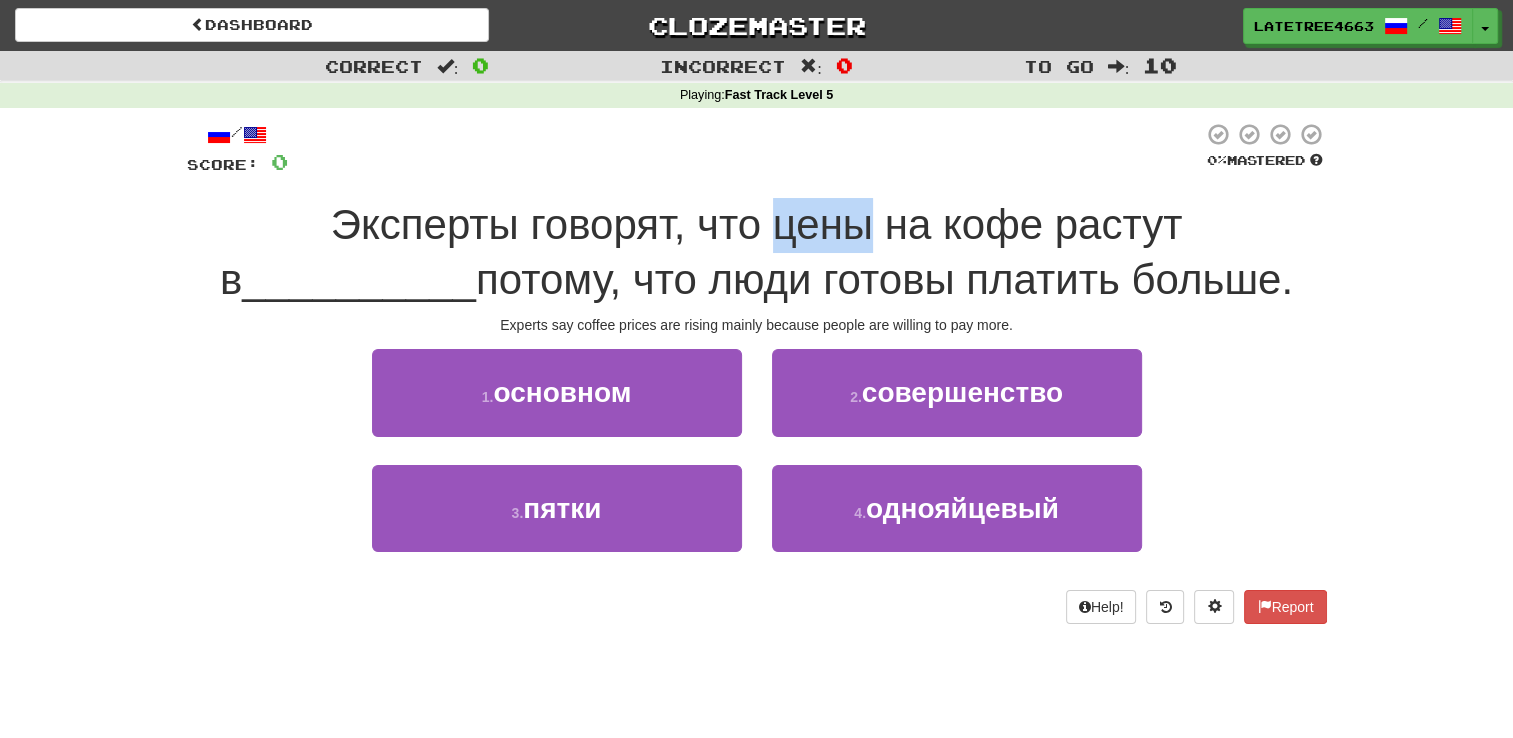 drag, startPoint x: 734, startPoint y: 234, endPoint x: 637, endPoint y: 224, distance: 97.5141 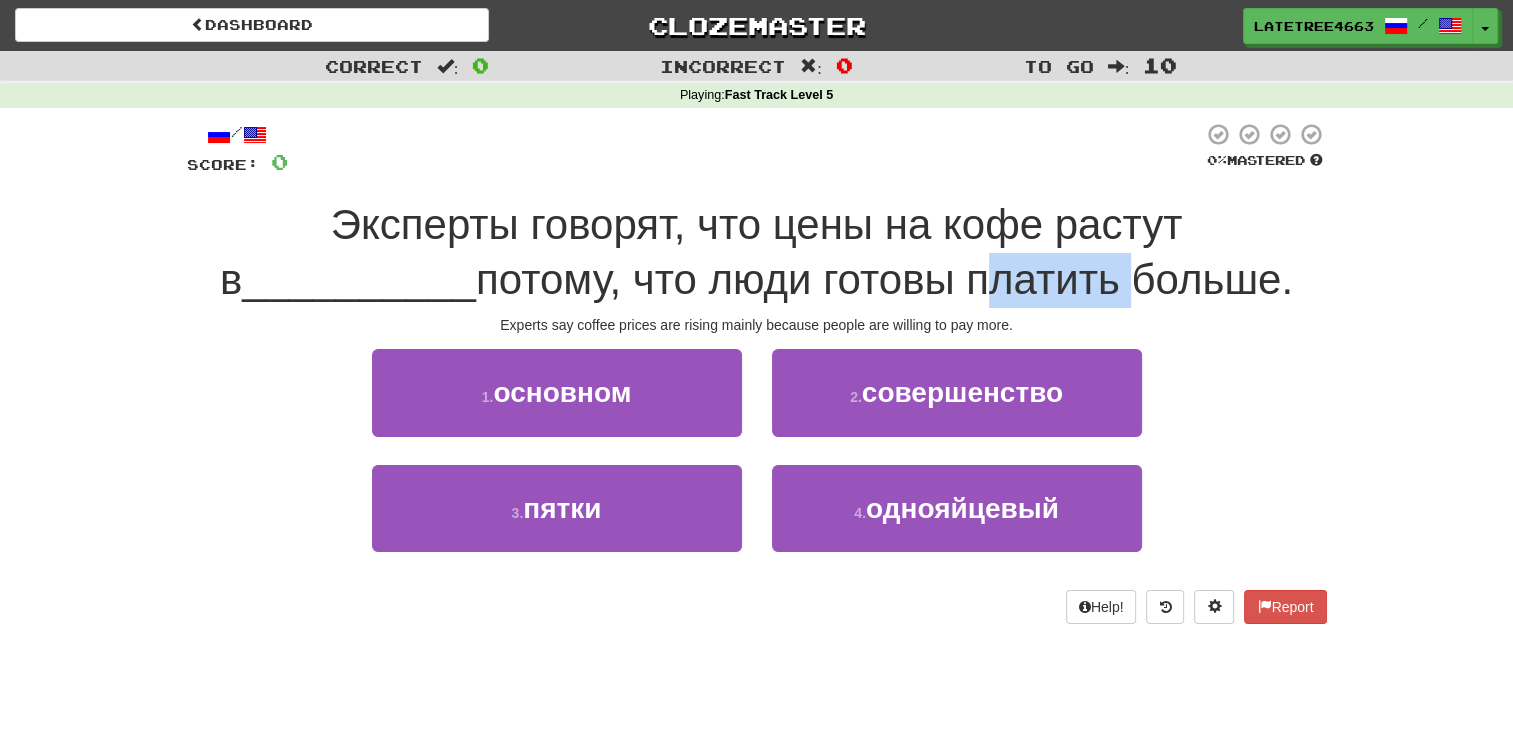 drag, startPoint x: 986, startPoint y: 286, endPoint x: 846, endPoint y: 277, distance: 140.28899 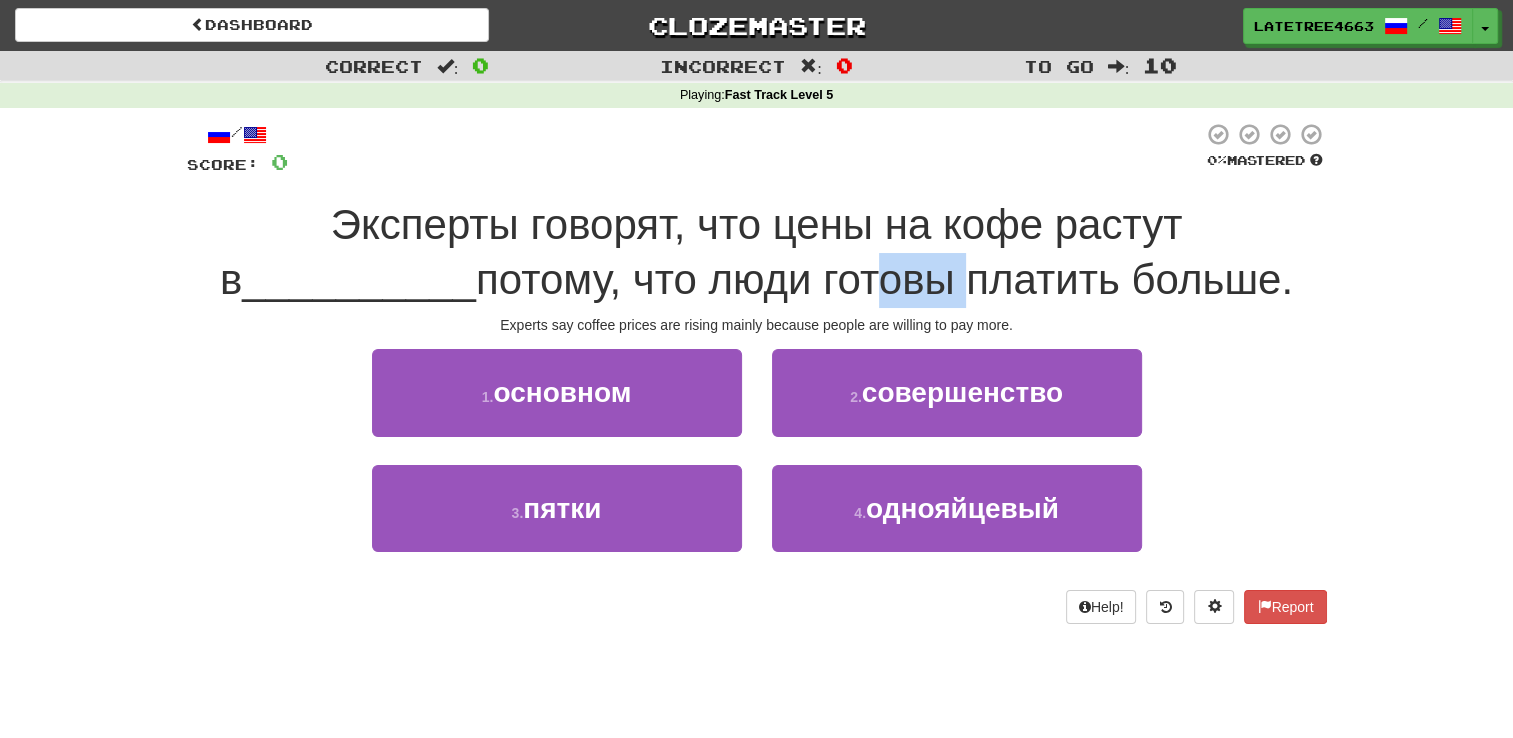 drag, startPoint x: 826, startPoint y: 288, endPoint x: 723, endPoint y: 286, distance: 103.01942 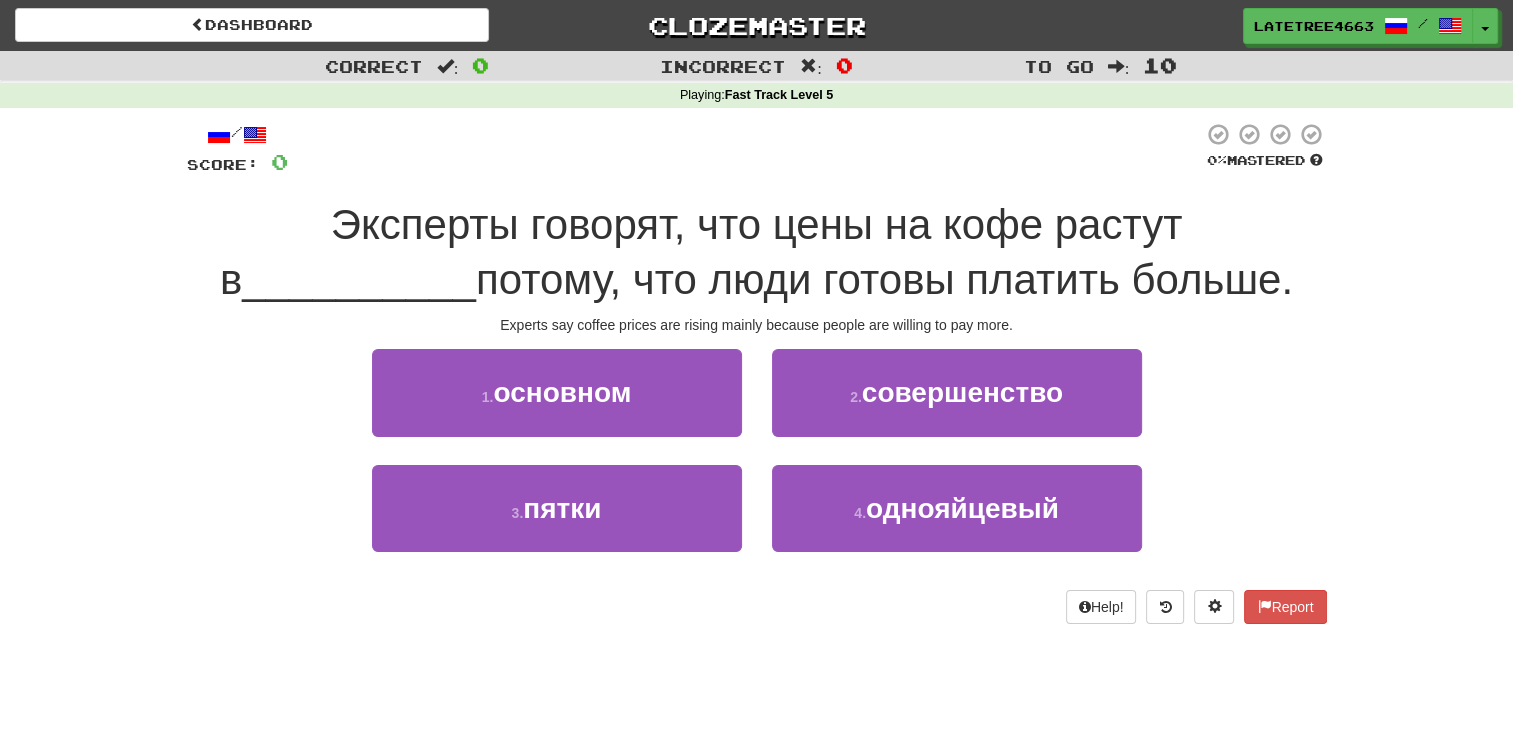click on "потому, что люди готовы платить больше." at bounding box center (884, 279) 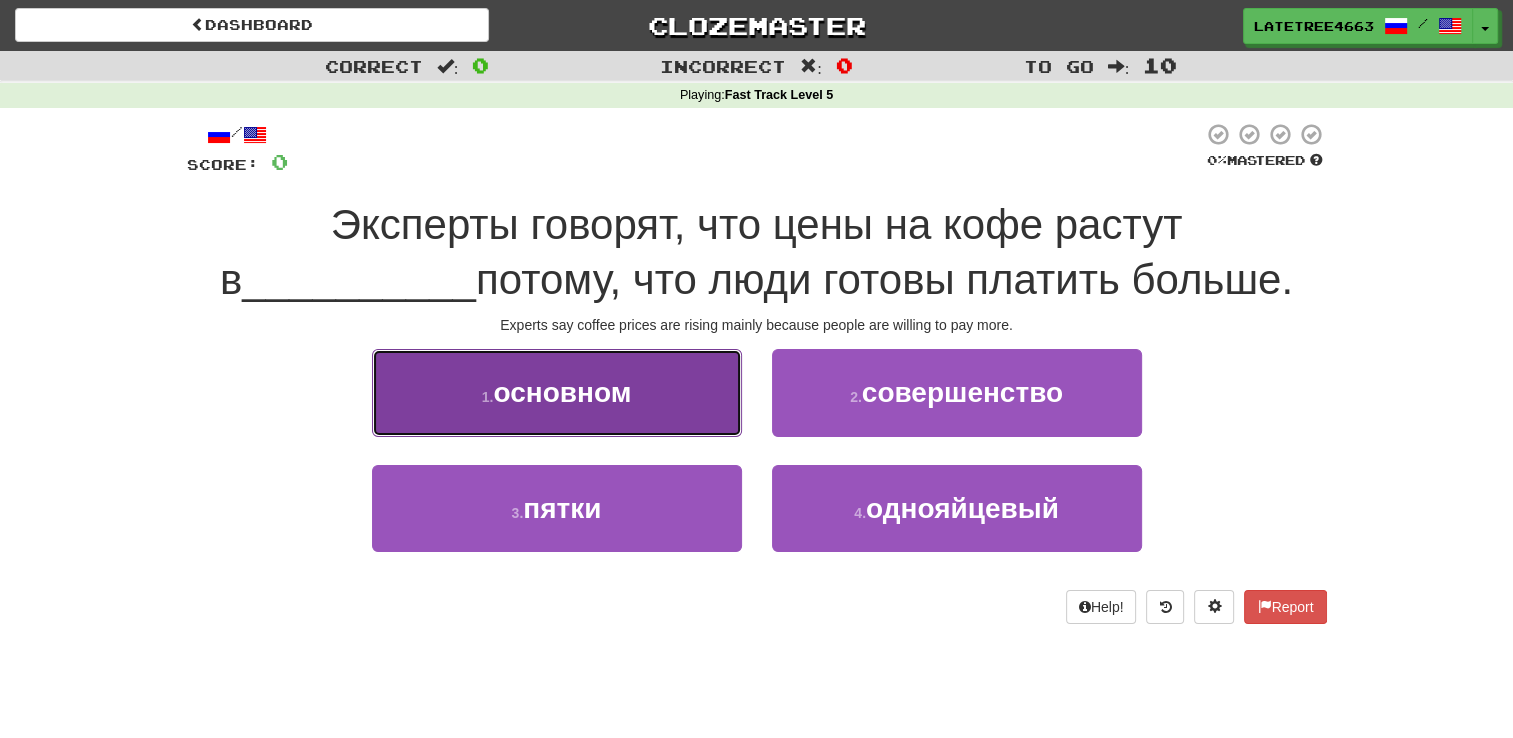 click on "1 .  основном" at bounding box center [557, 392] 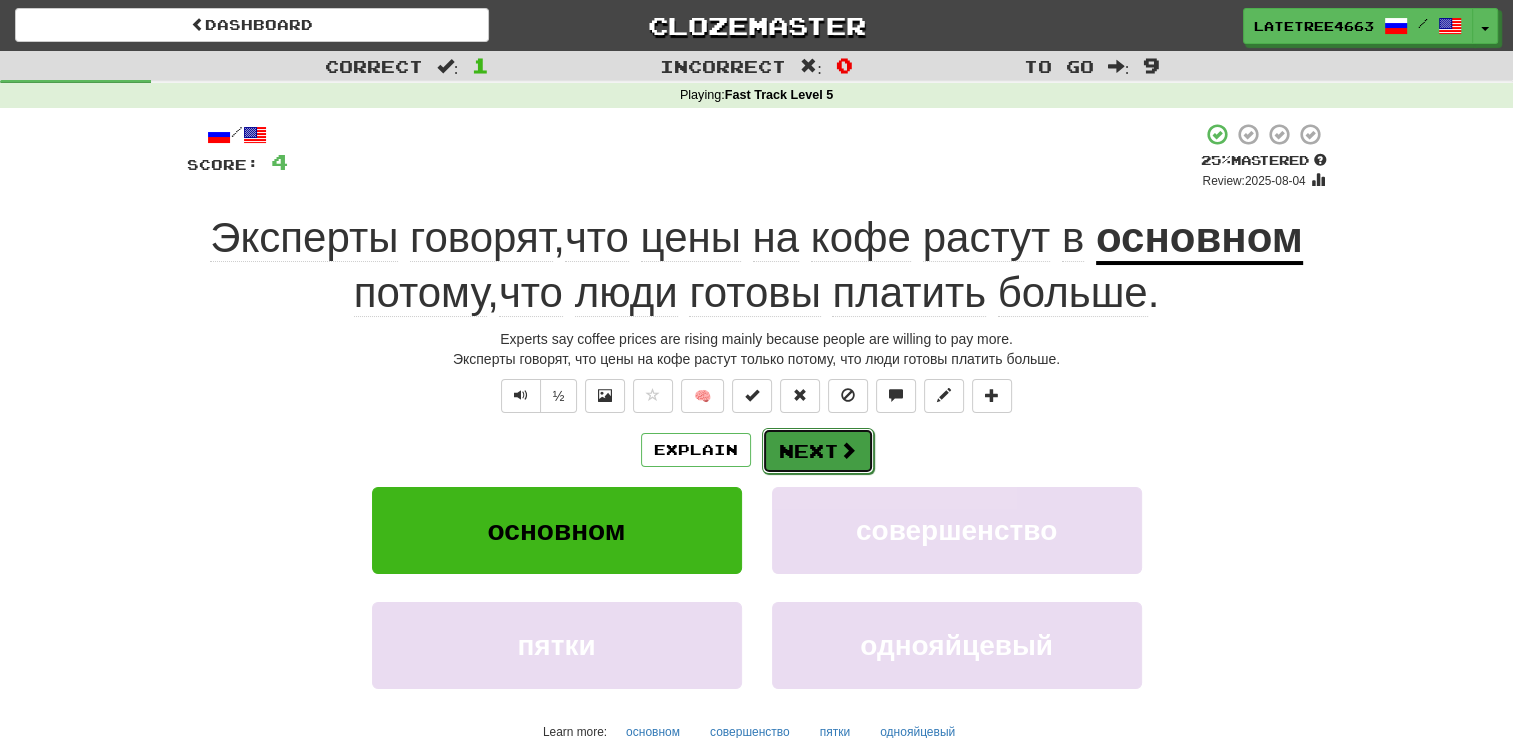 click at bounding box center (848, 450) 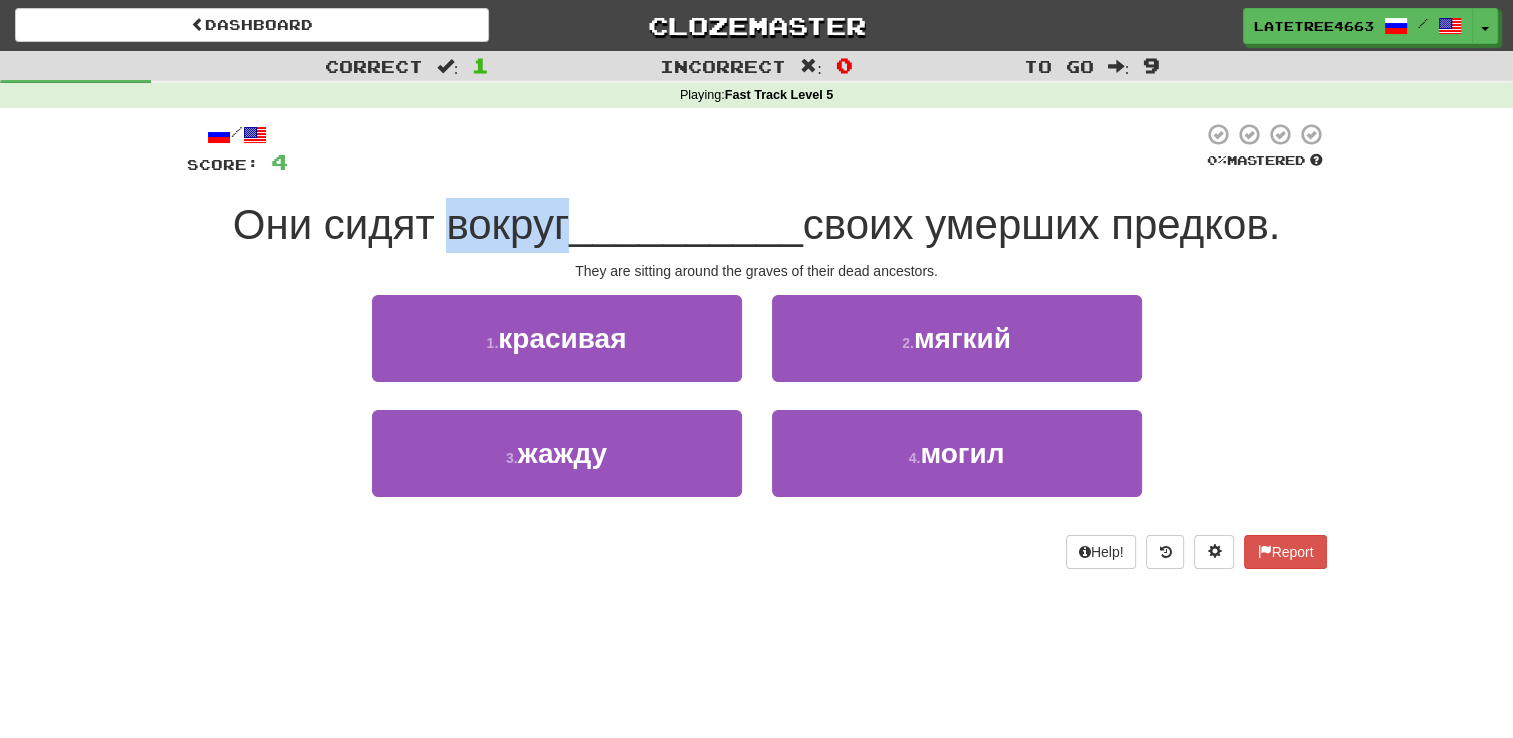 drag, startPoint x: 552, startPoint y: 228, endPoint x: 437, endPoint y: 233, distance: 115.10864 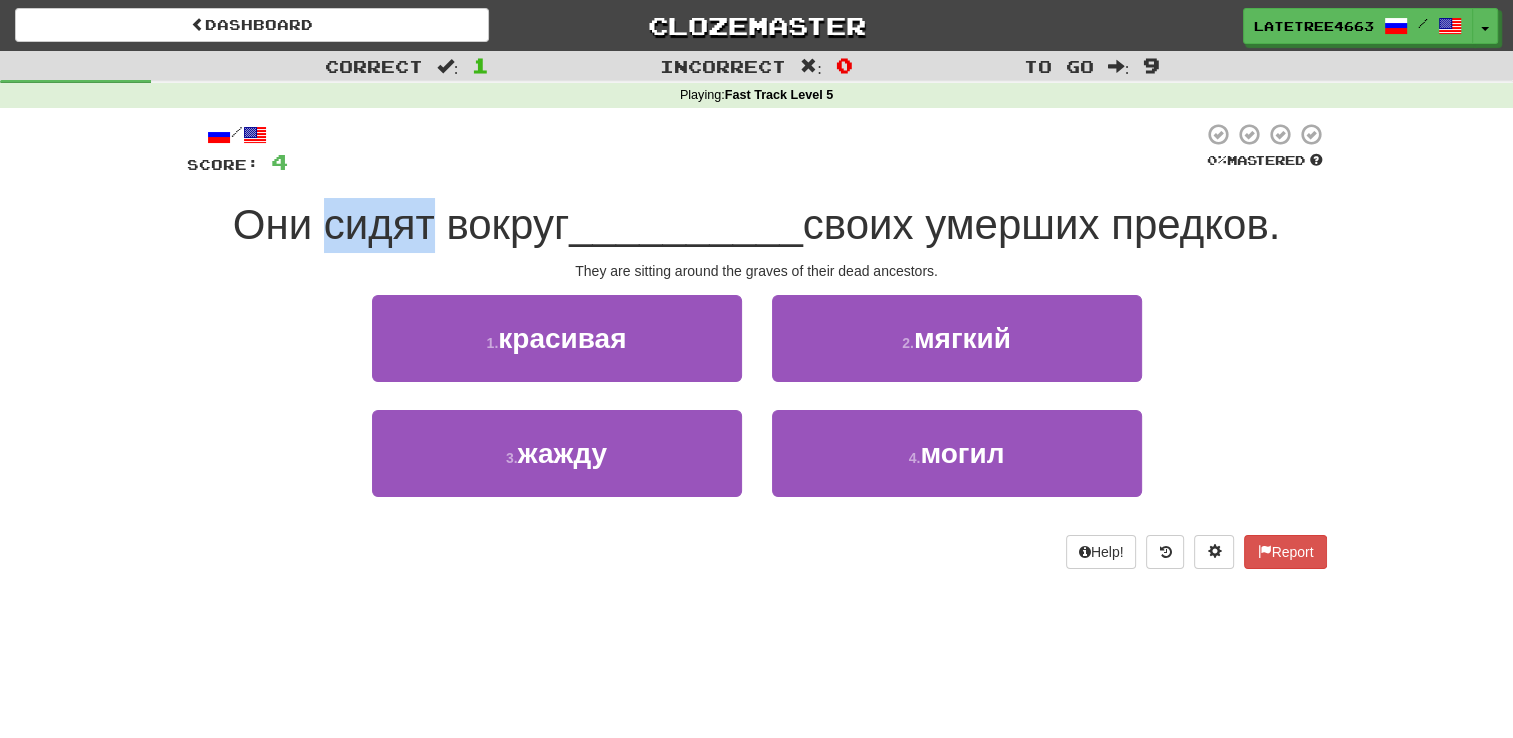 drag, startPoint x: 419, startPoint y: 232, endPoint x: 317, endPoint y: 237, distance: 102.122475 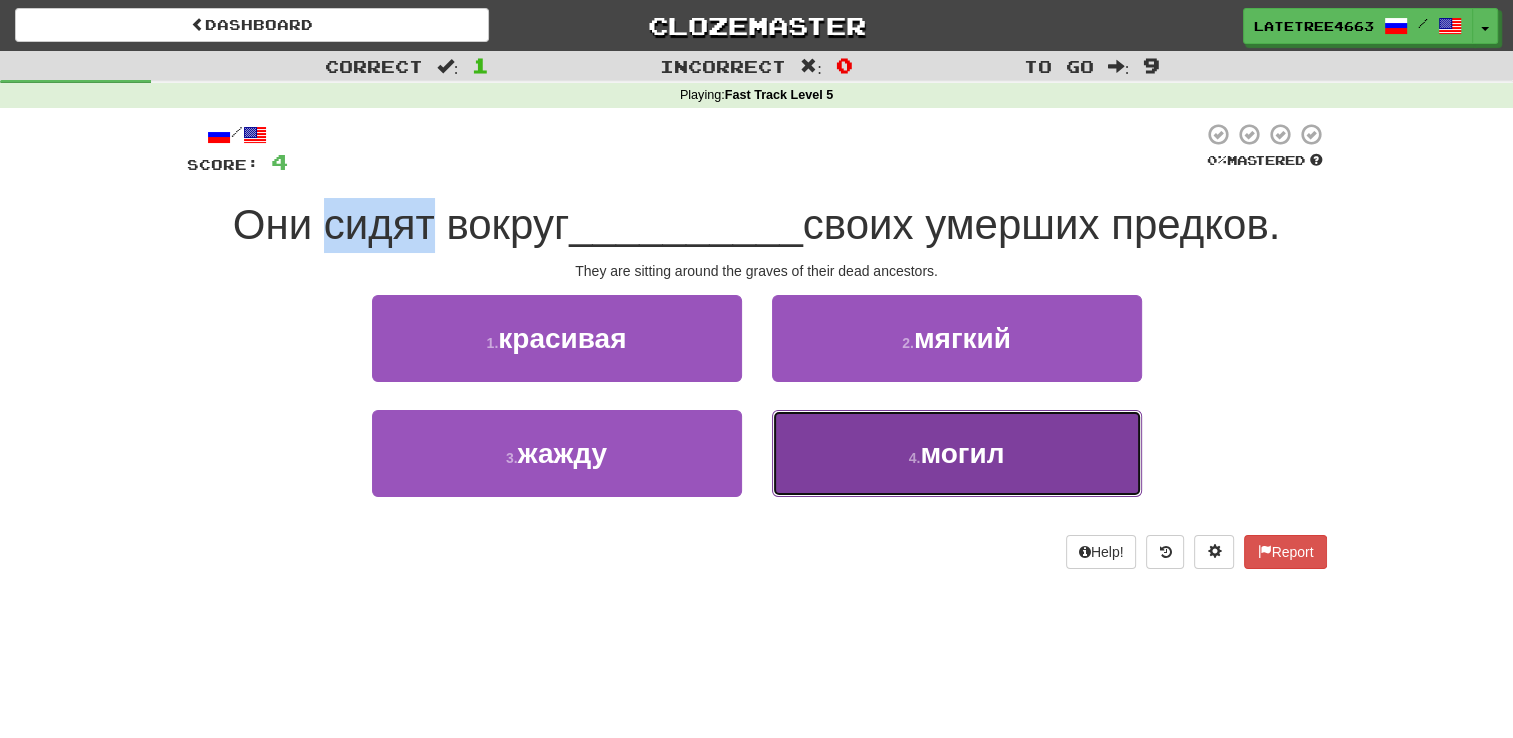 click on "4 .  могил" at bounding box center [957, 453] 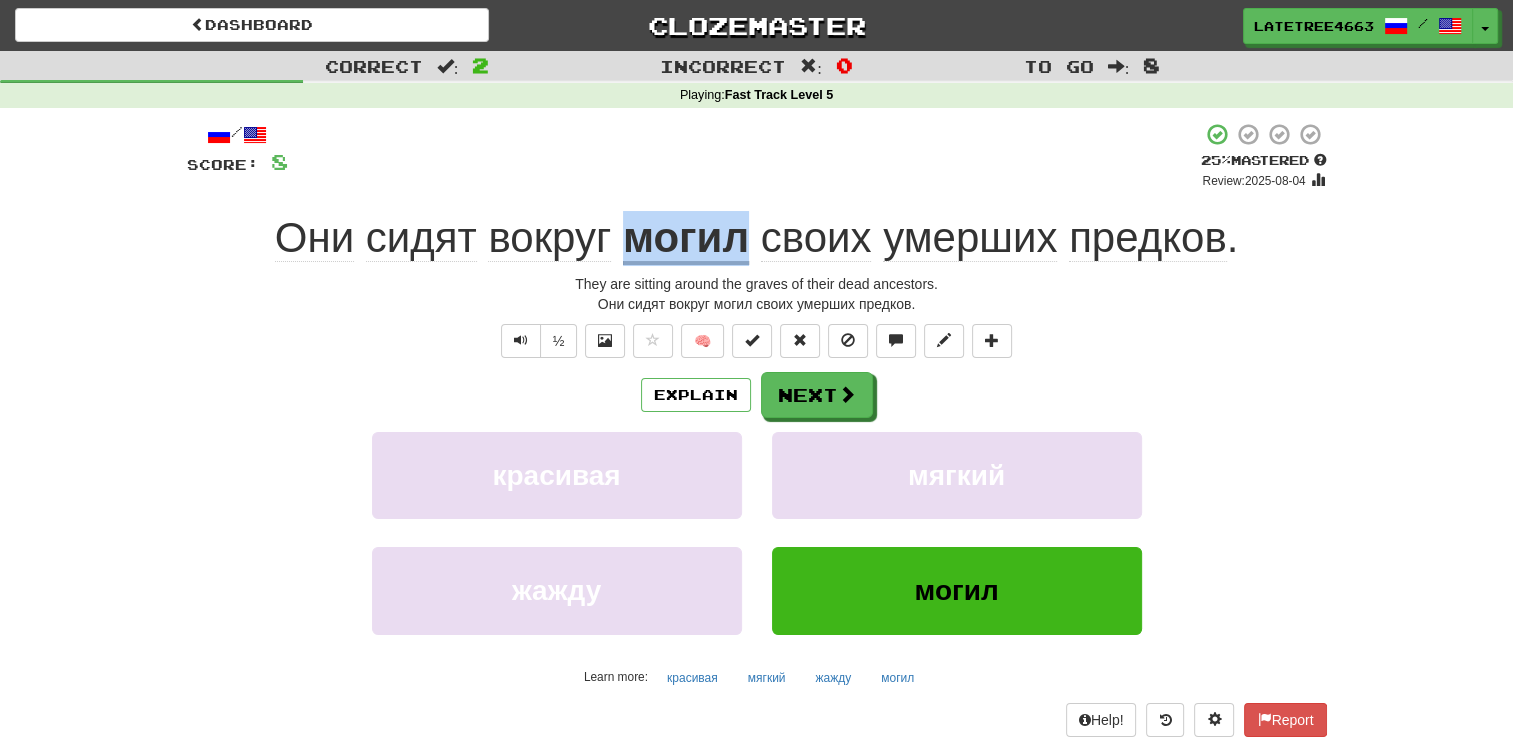 drag, startPoint x: 752, startPoint y: 241, endPoint x: 631, endPoint y: 239, distance: 121.016525 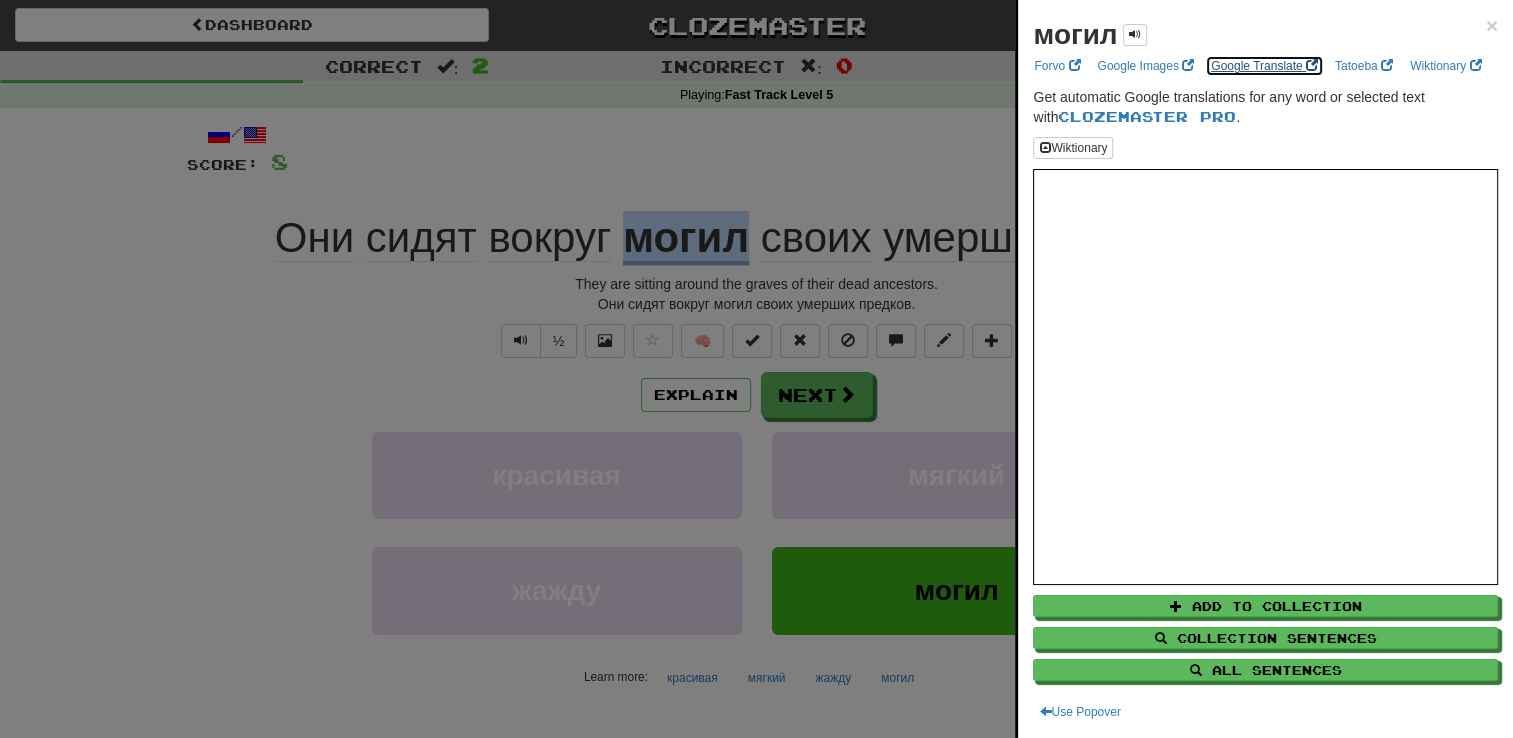click on "Google Translate" at bounding box center [1264, 66] 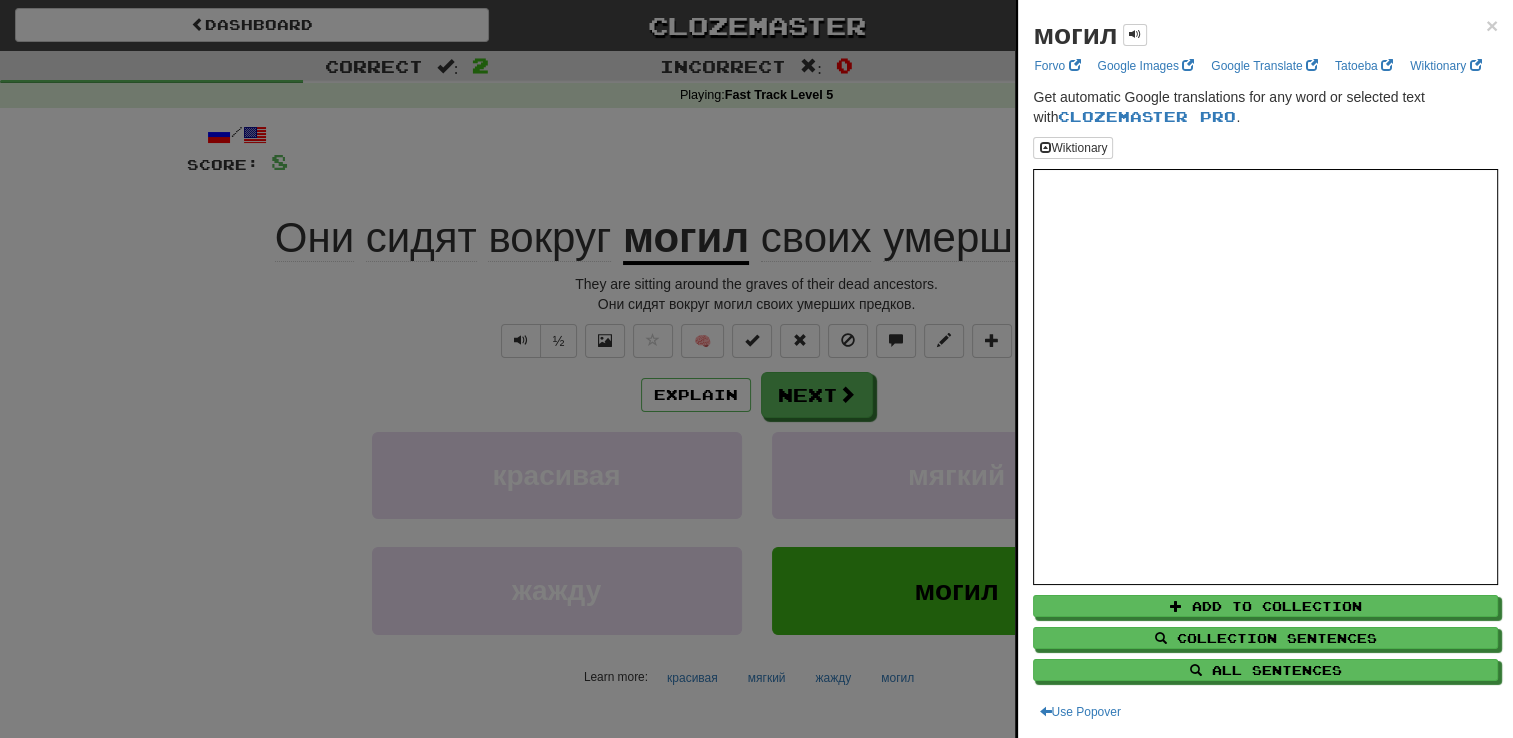 click at bounding box center [756, 369] 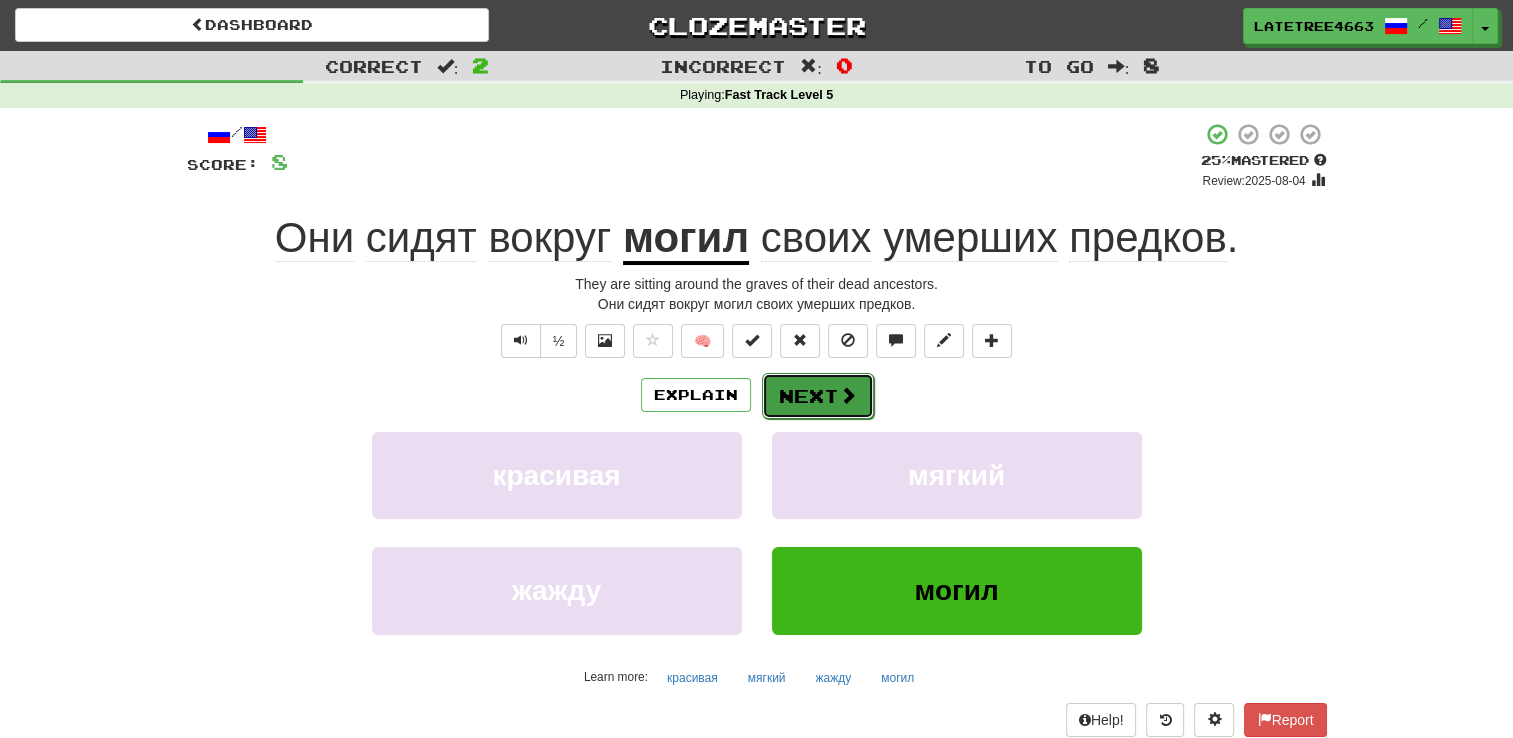 click at bounding box center [848, 395] 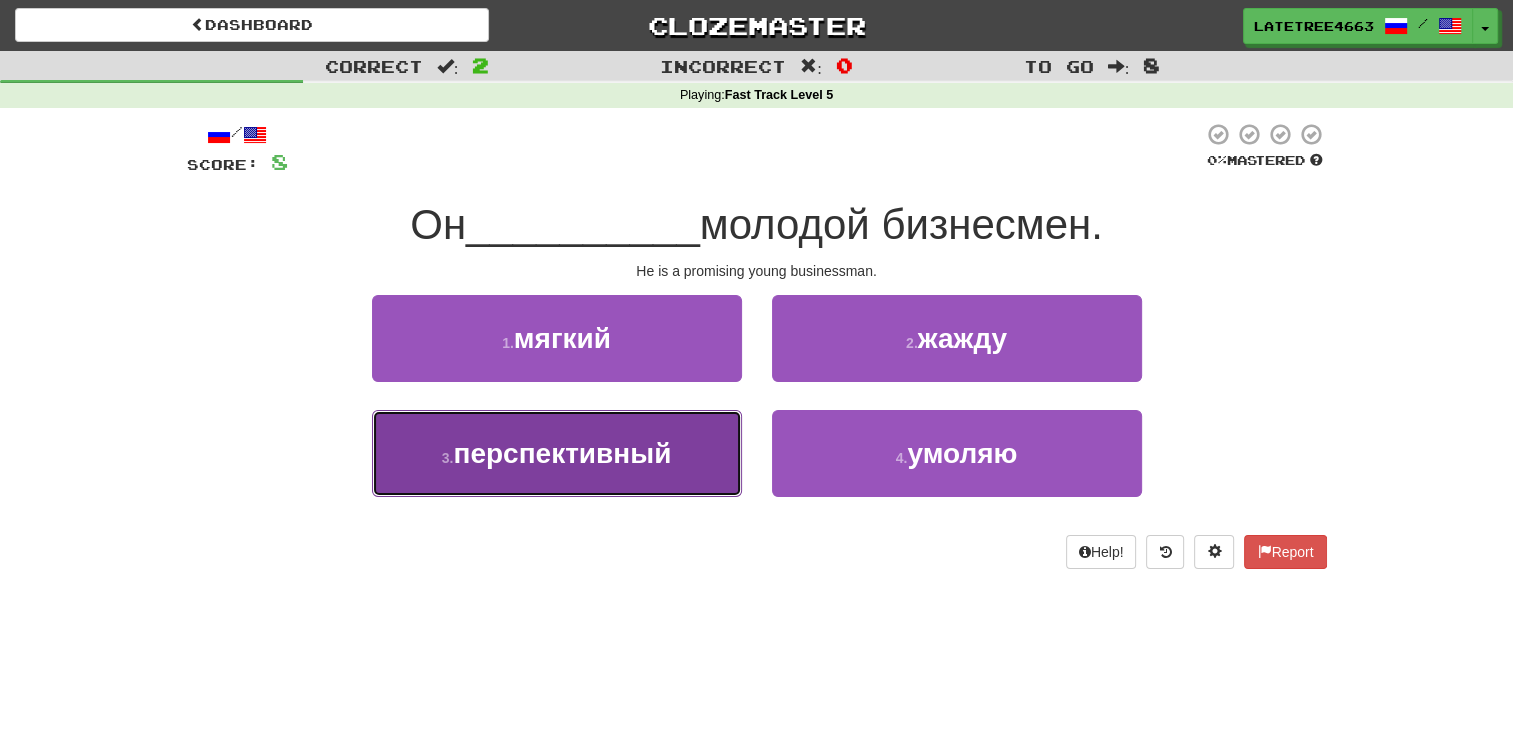 click on "перспективный" at bounding box center (562, 453) 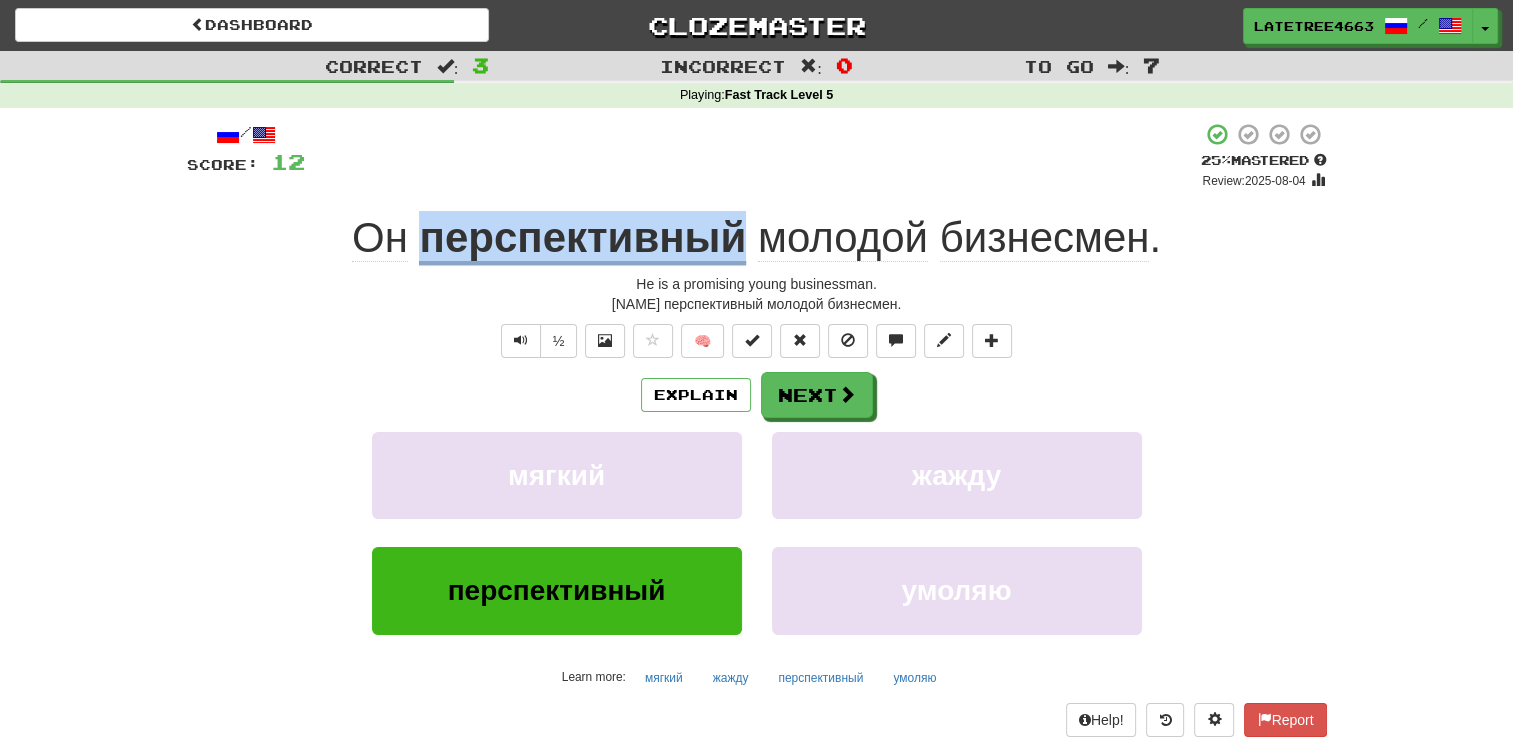 drag, startPoint x: 741, startPoint y: 243, endPoint x: 428, endPoint y: 245, distance: 313.00638 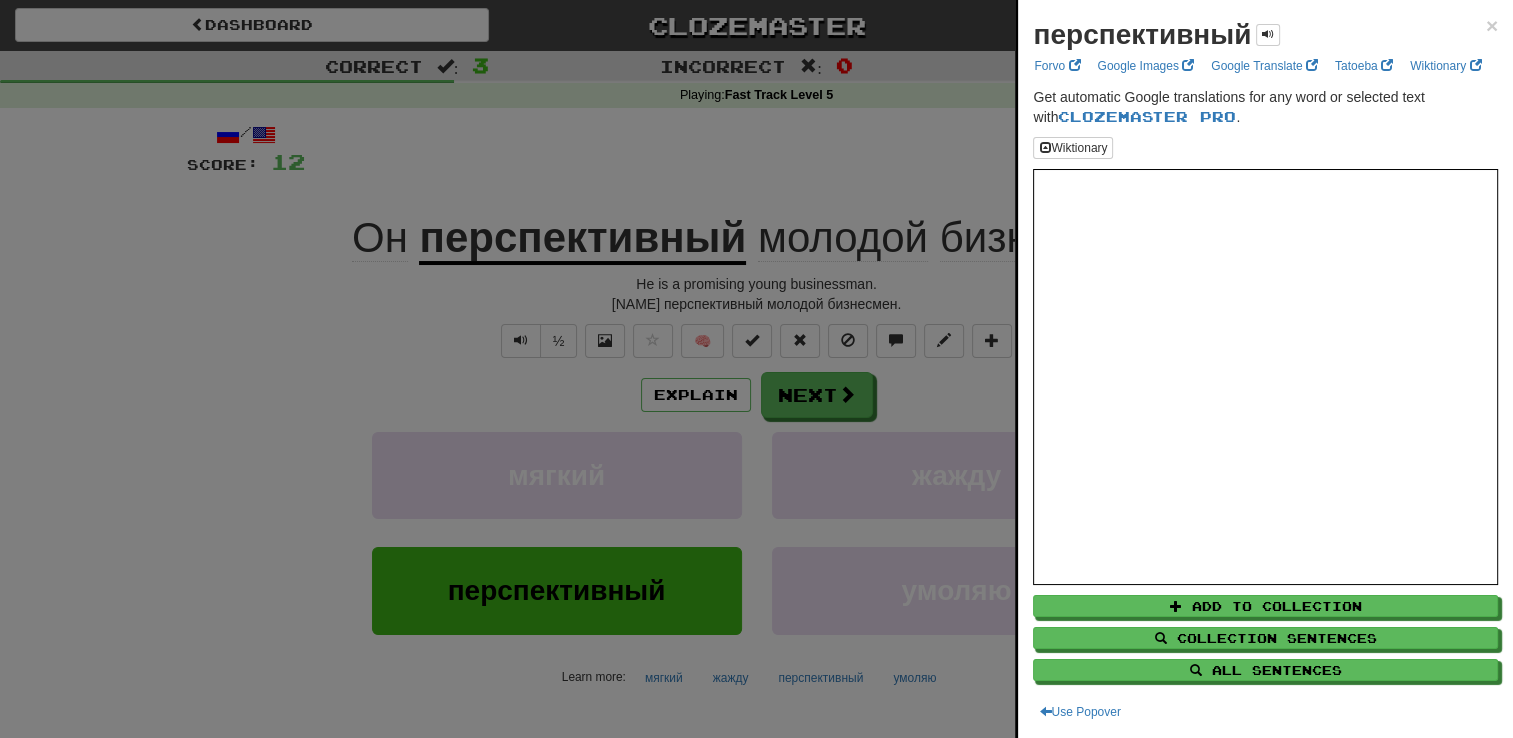 click at bounding box center (756, 369) 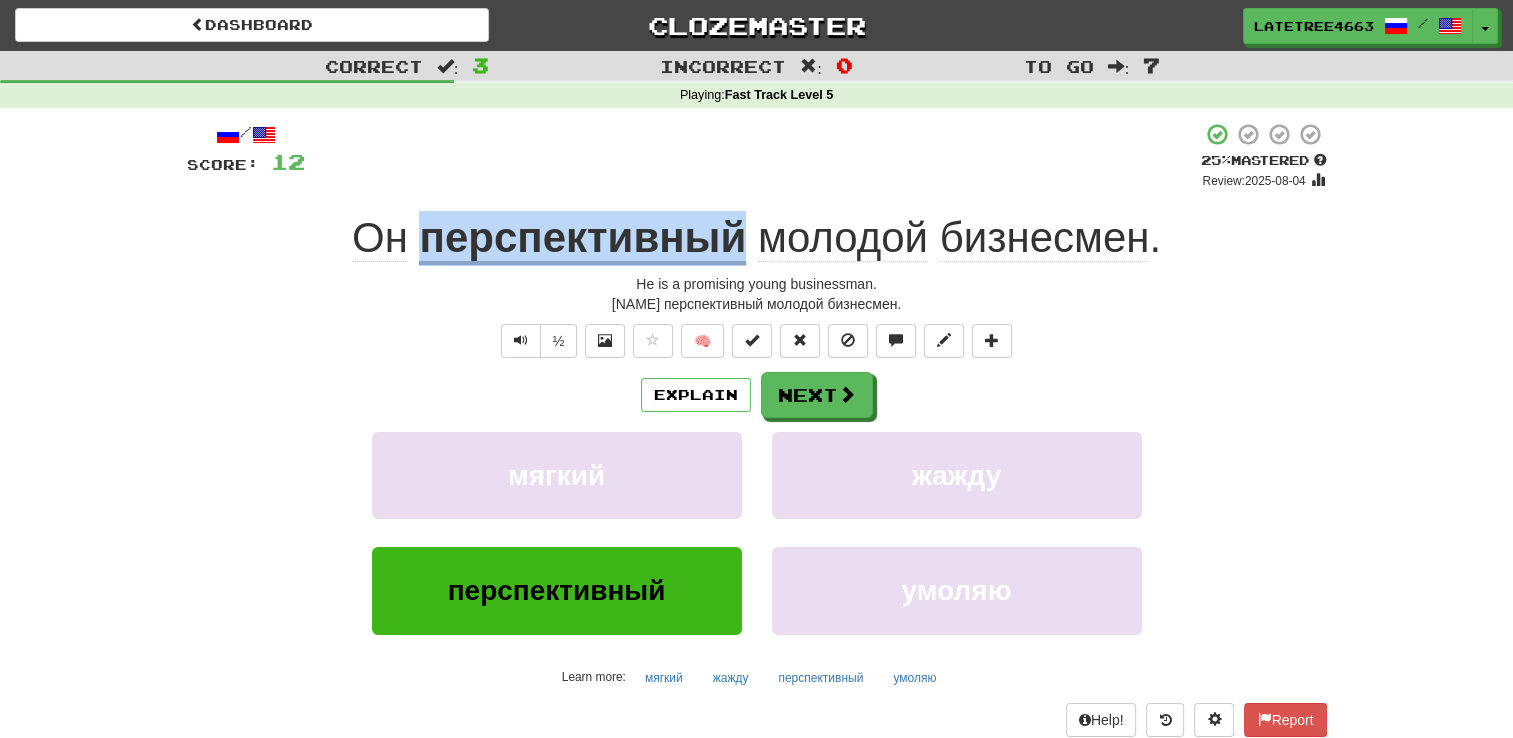 drag, startPoint x: 746, startPoint y: 246, endPoint x: 429, endPoint y: 246, distance: 317 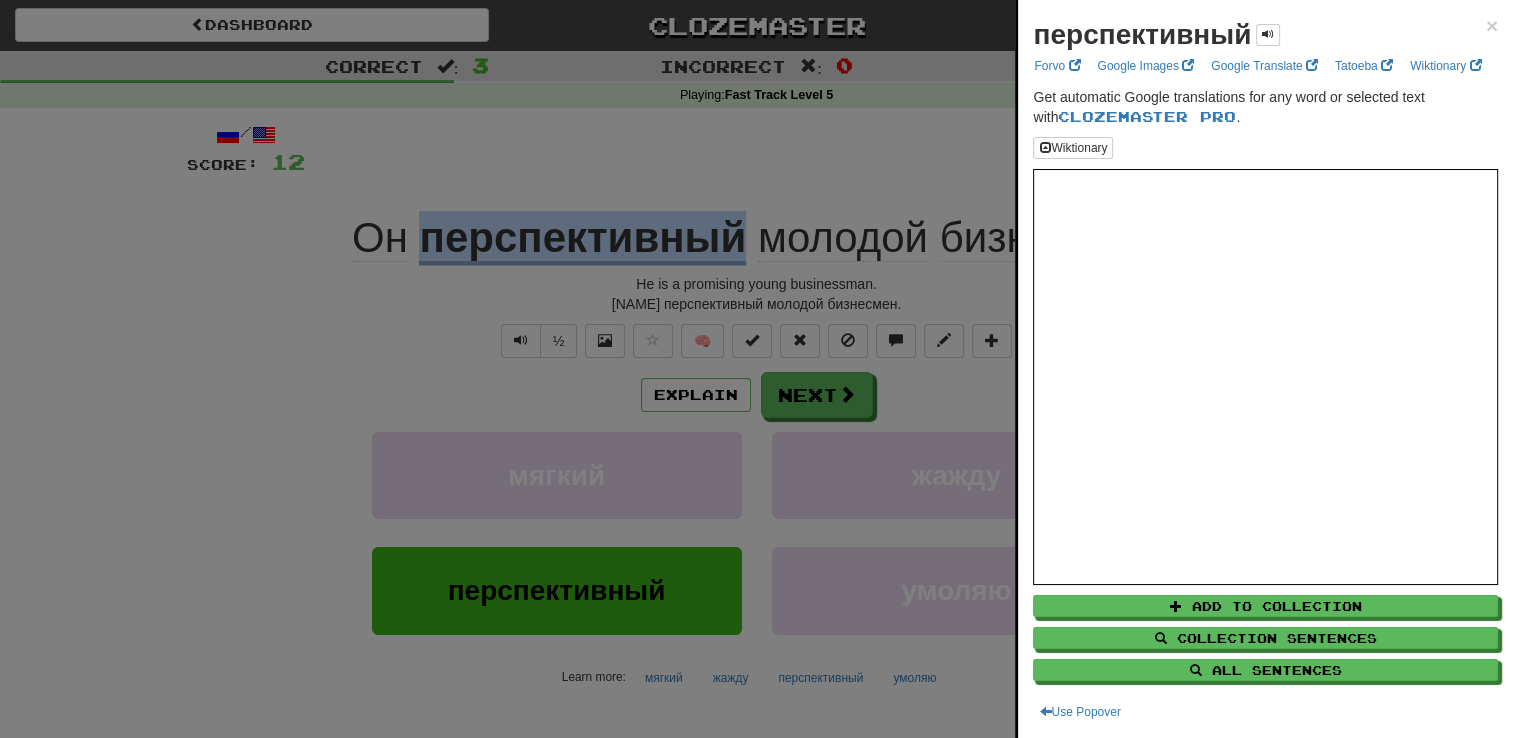 copy on "перспективный" 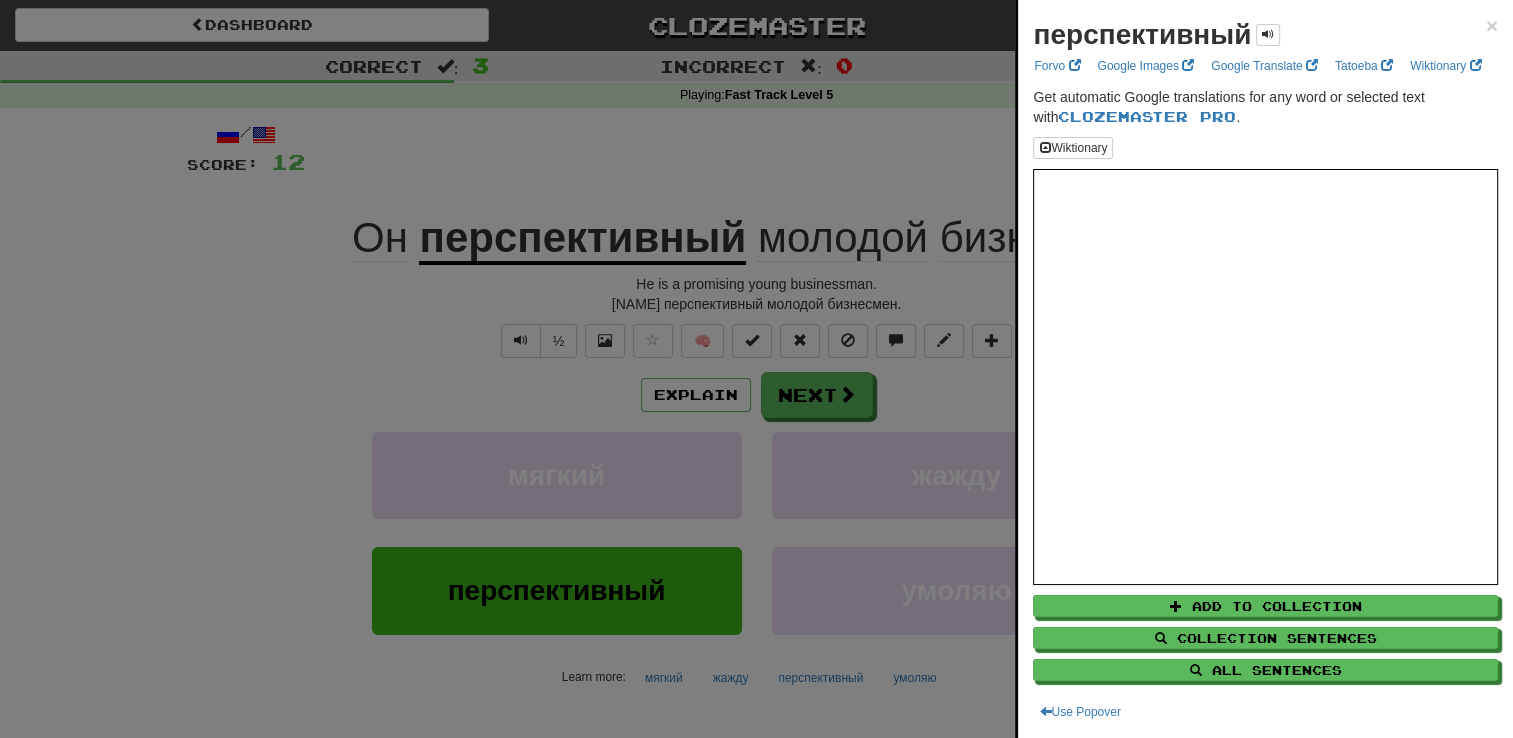click at bounding box center (756, 369) 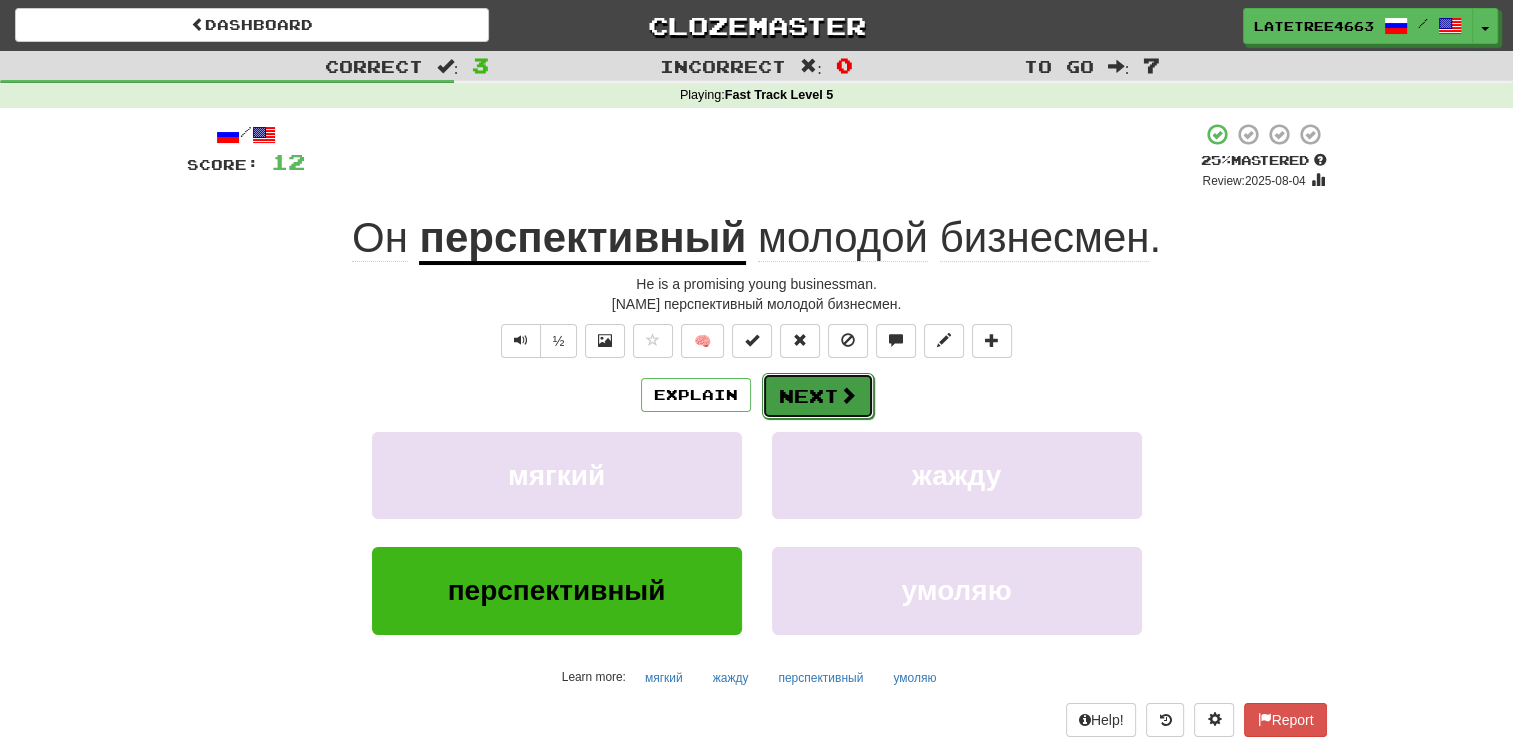 click at bounding box center [848, 395] 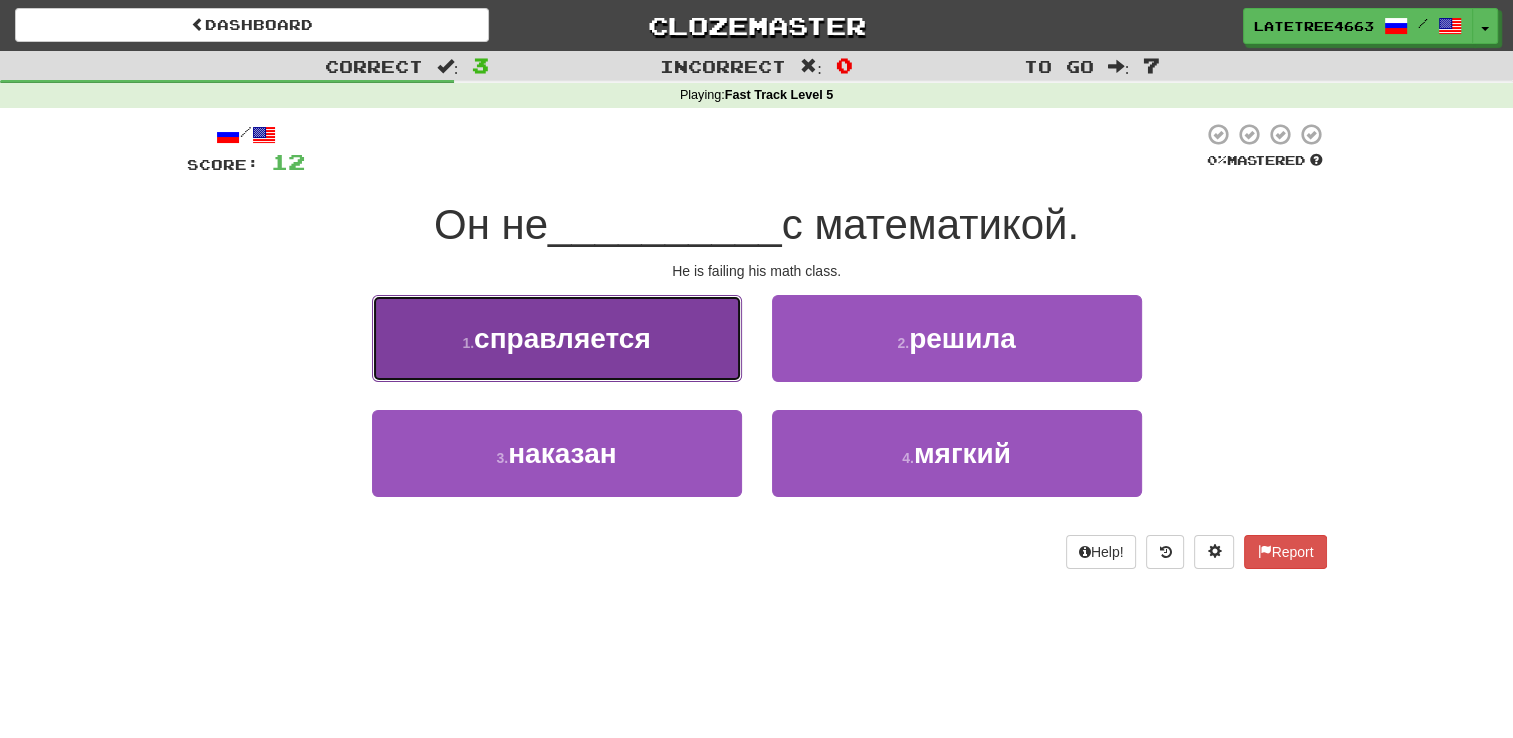 click on "справляется" at bounding box center [562, 338] 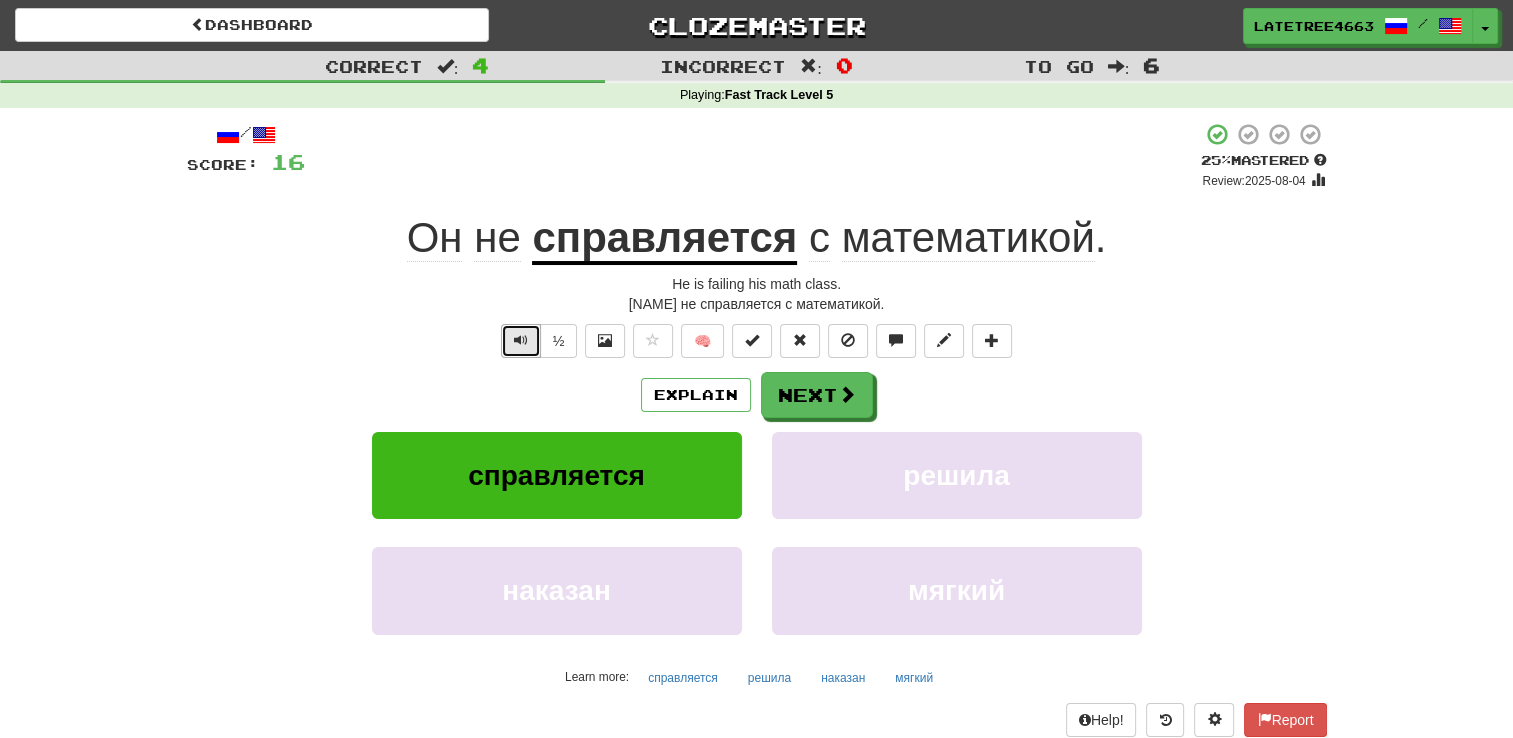 click at bounding box center (521, 340) 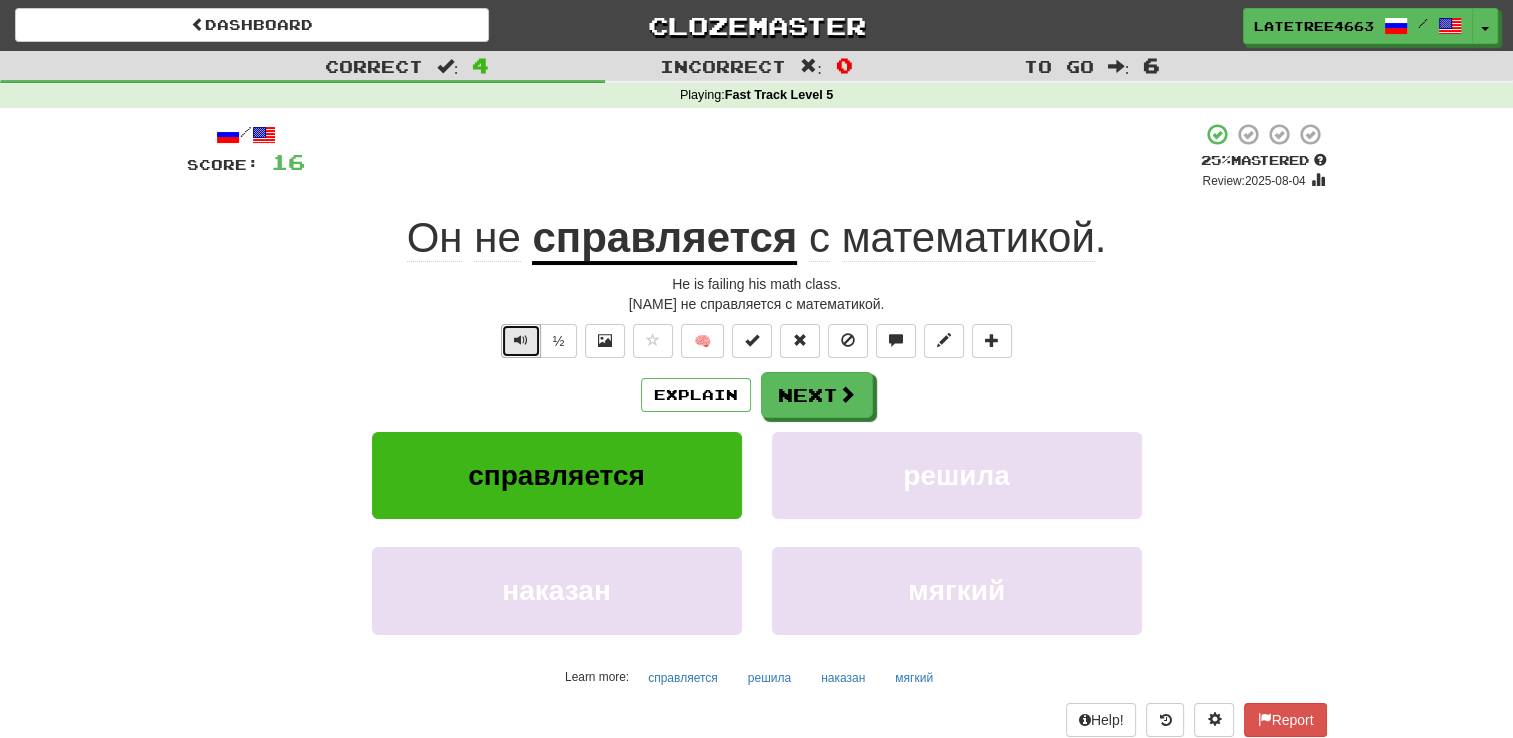 click at bounding box center [521, 340] 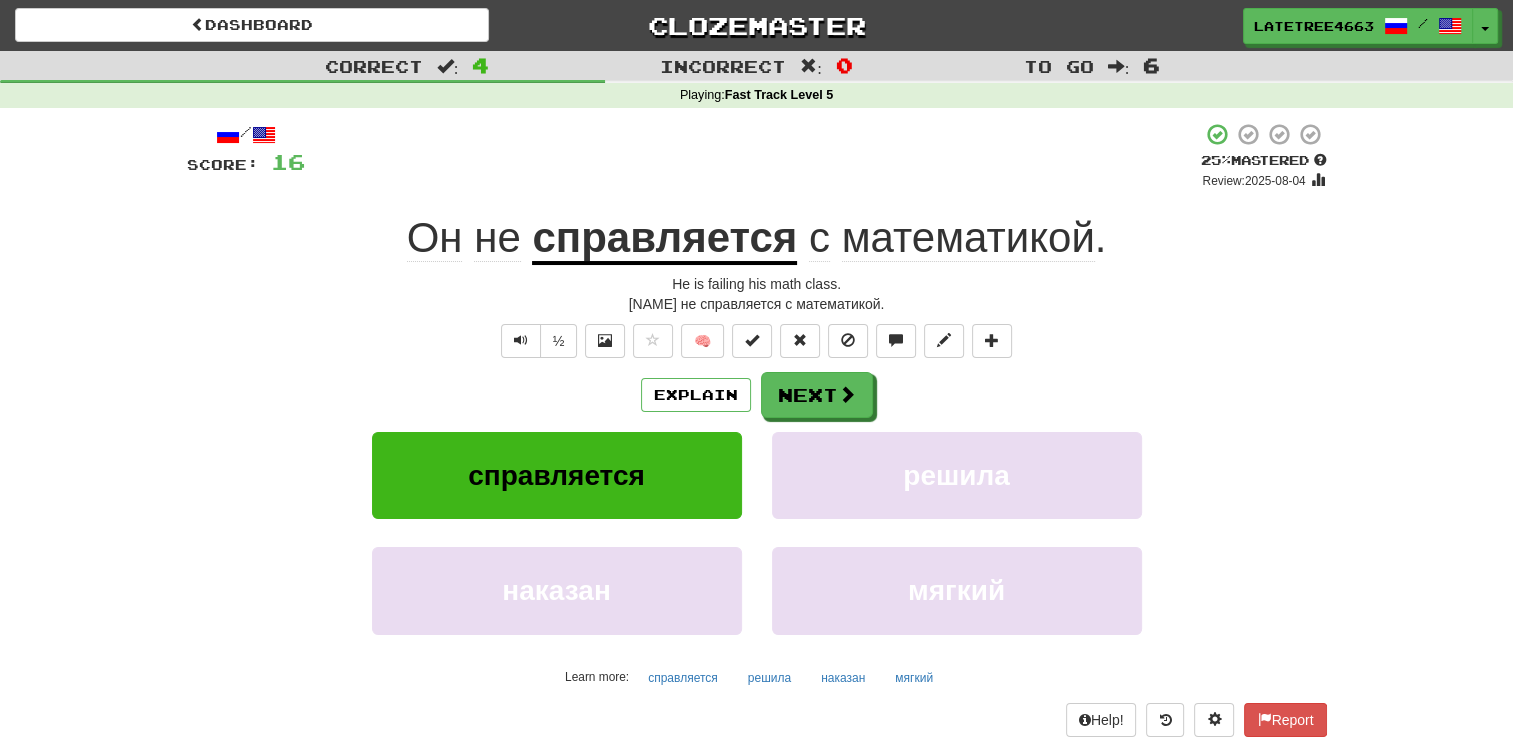 click on "справляется" at bounding box center [664, 239] 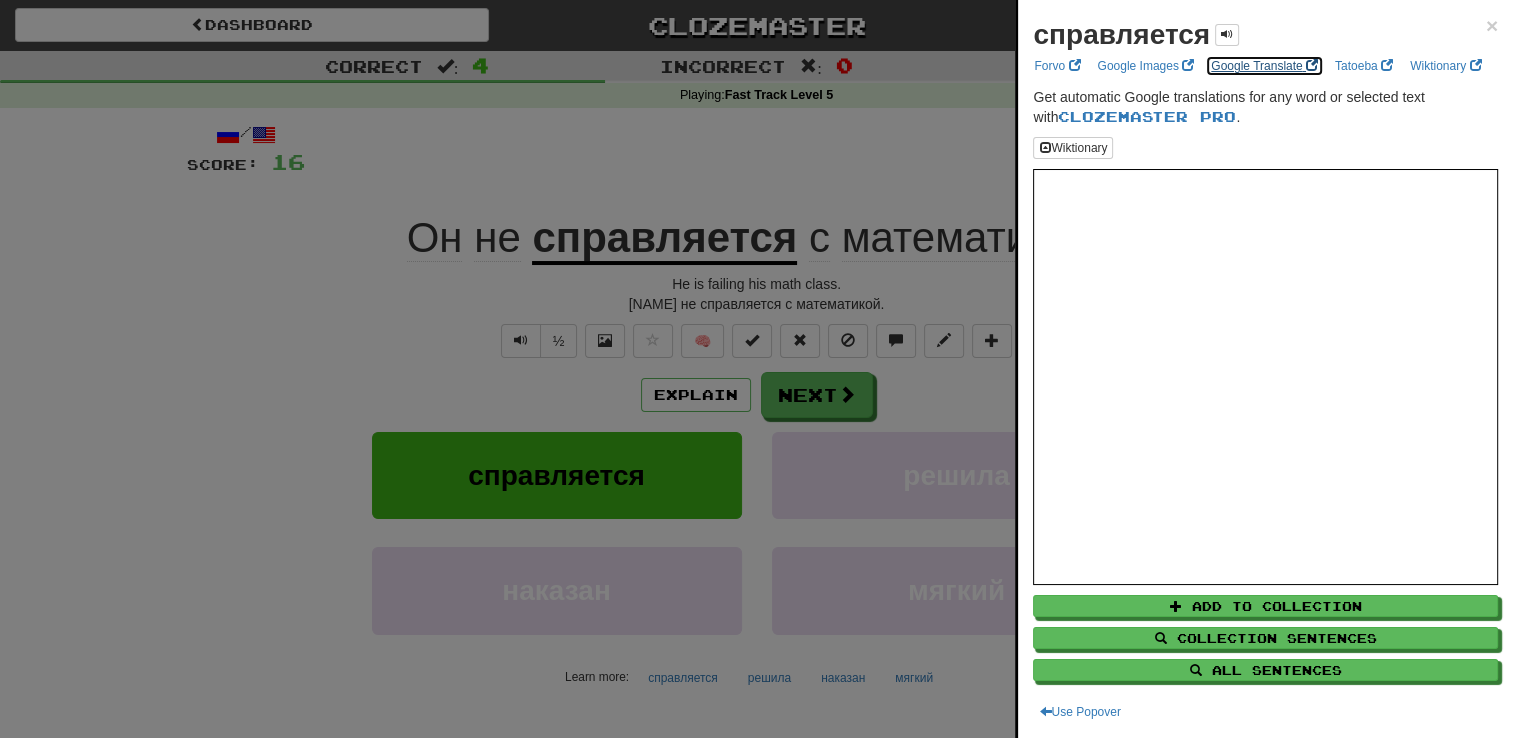 click on "Google Translate" at bounding box center (1264, 66) 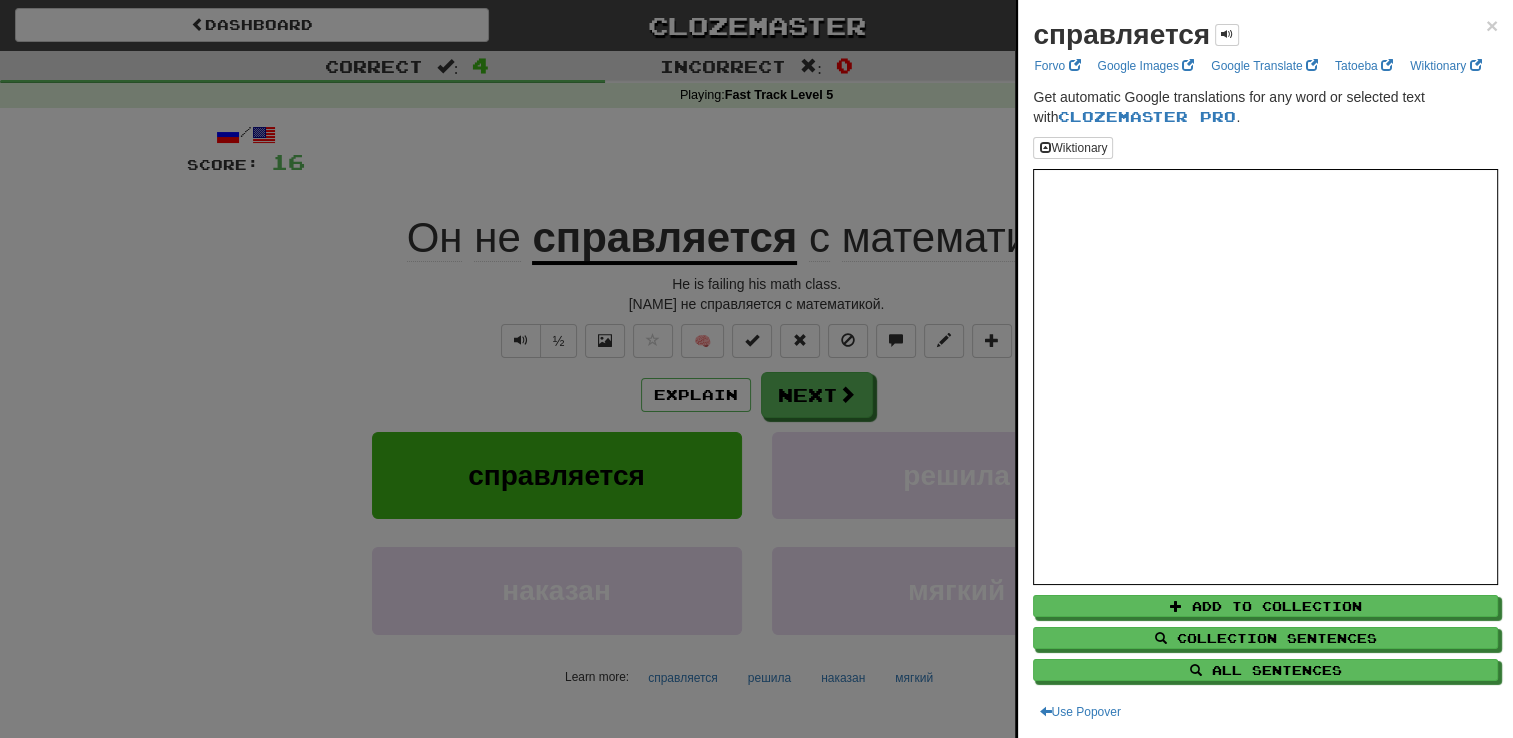 click at bounding box center (756, 369) 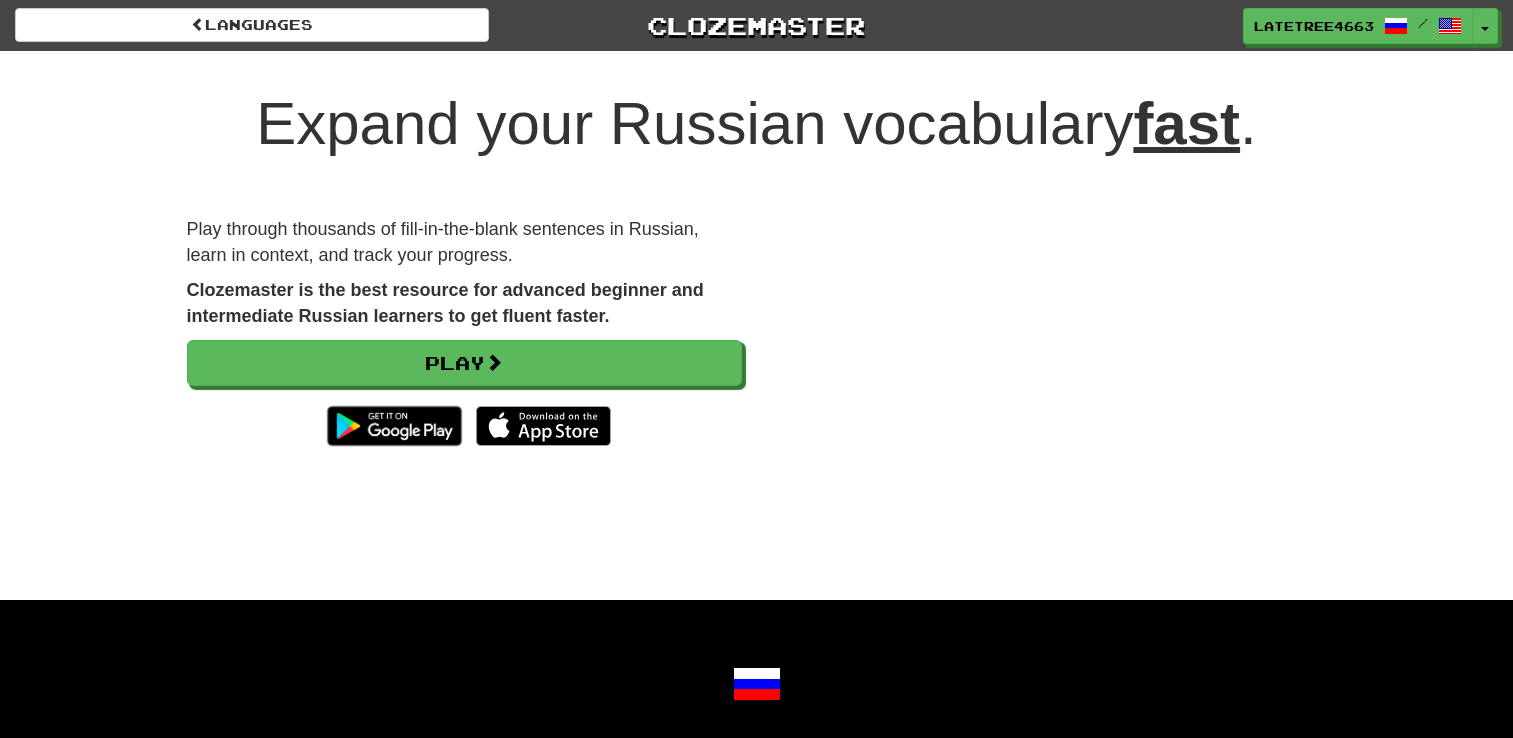 scroll, scrollTop: 0, scrollLeft: 0, axis: both 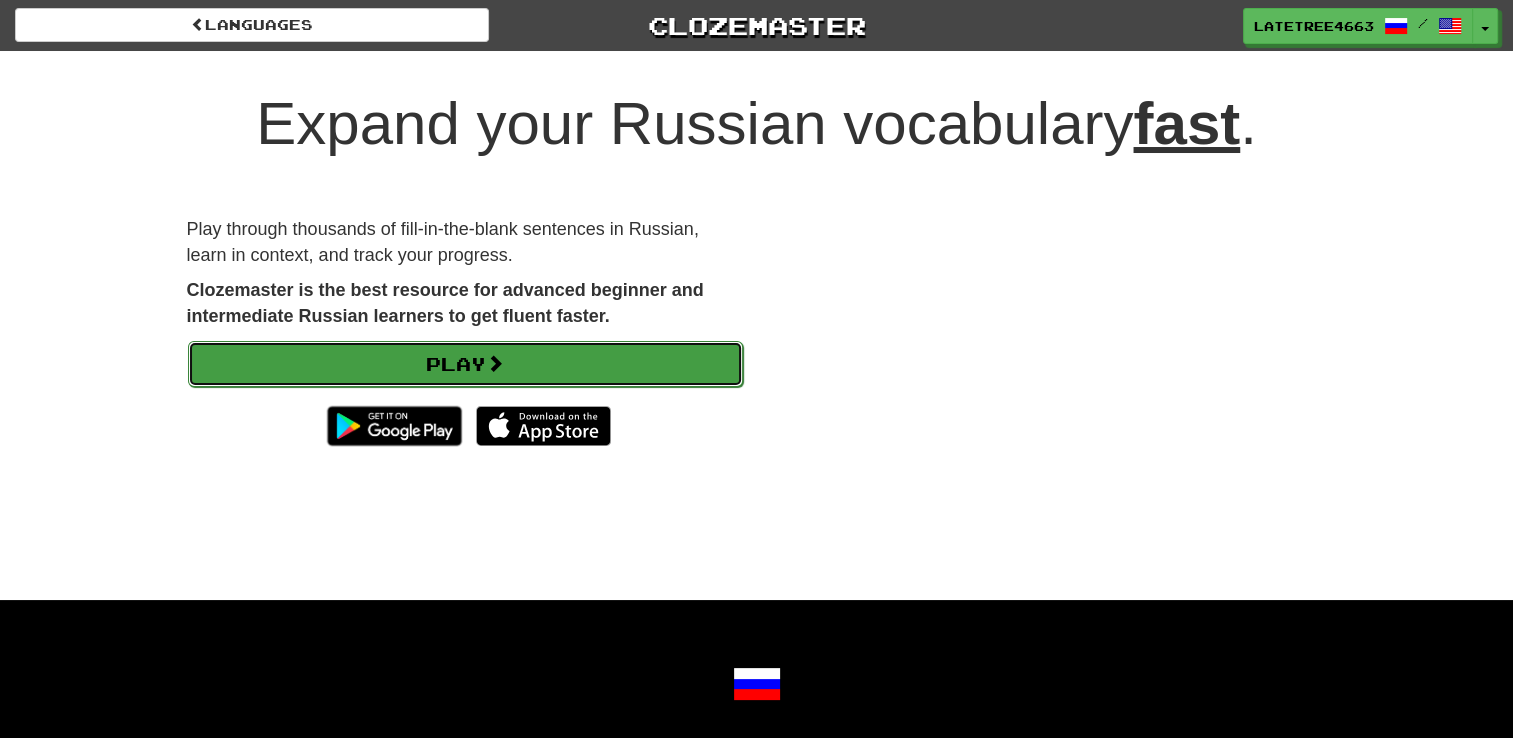 click on "Play" at bounding box center (465, 364) 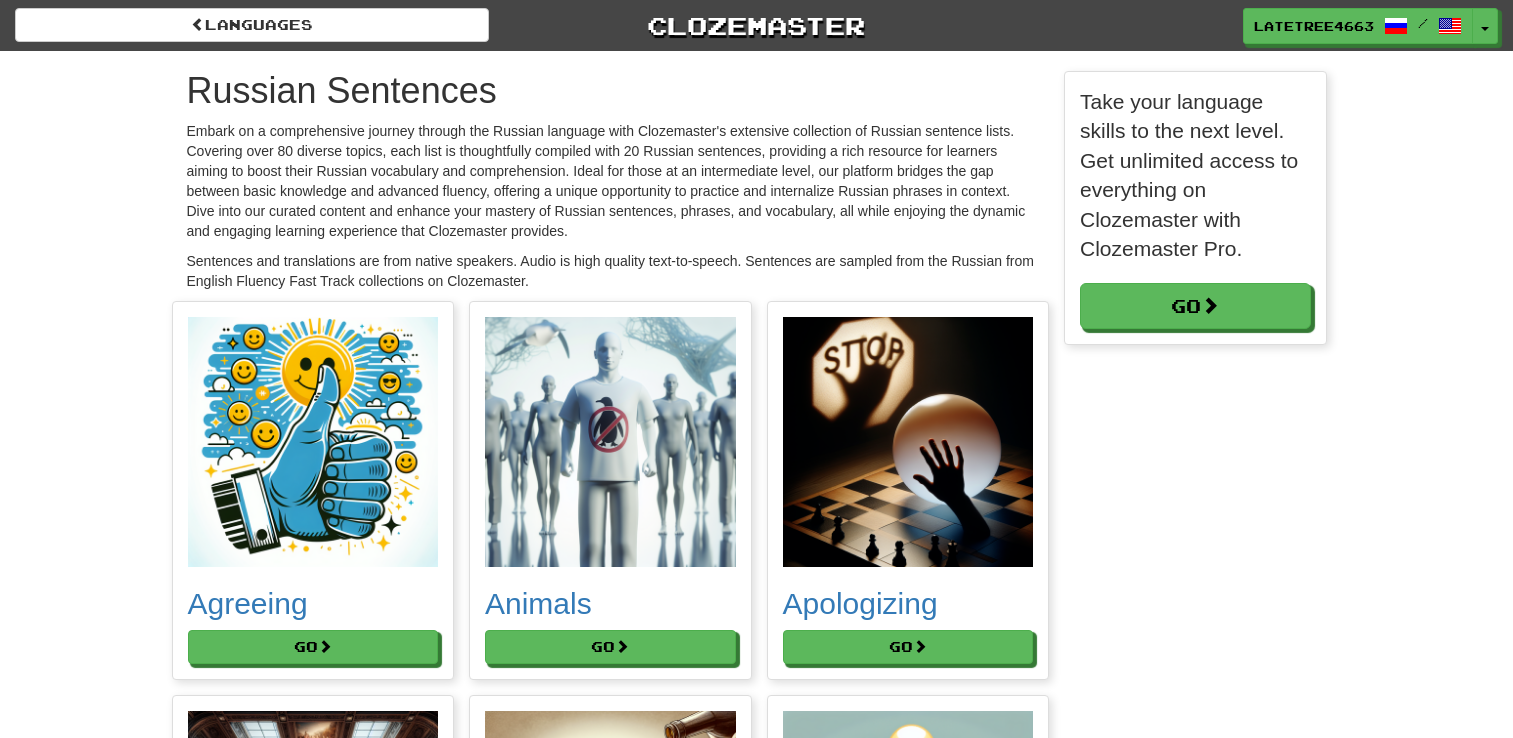 scroll, scrollTop: 0, scrollLeft: 0, axis: both 